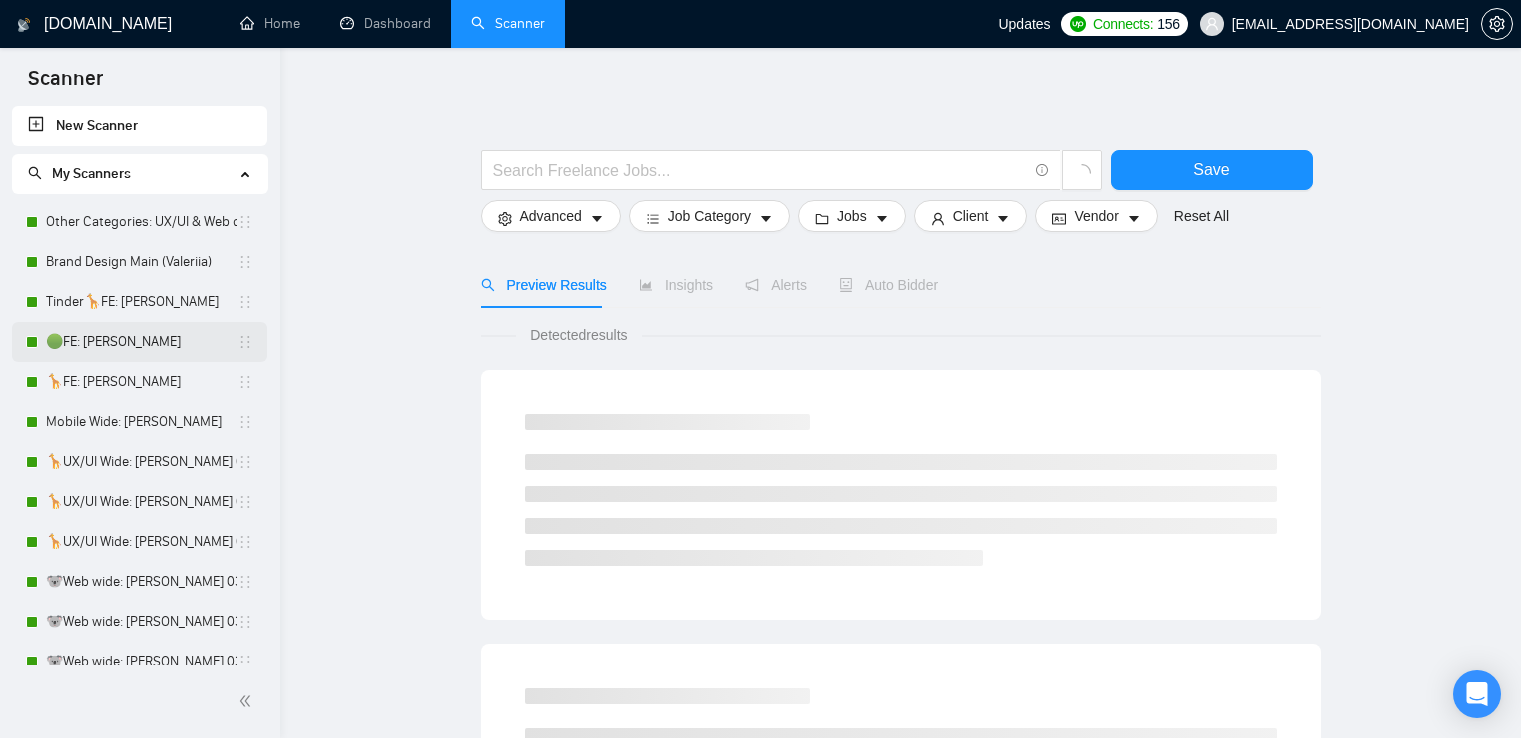 scroll, scrollTop: 0, scrollLeft: 0, axis: both 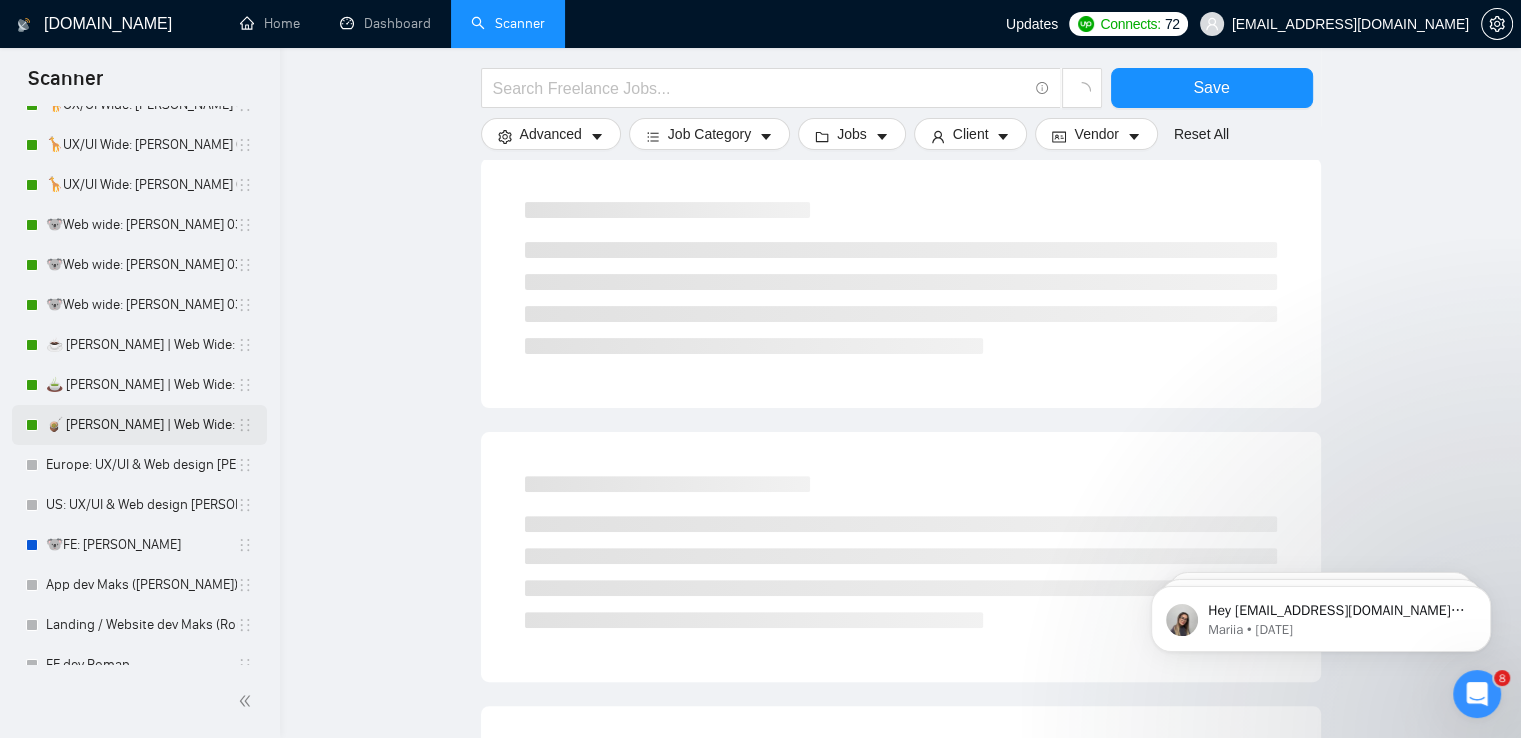 click on "🧉 [PERSON_NAME] | Web Wide: 23/07 - Bid in Range" at bounding box center [141, 425] 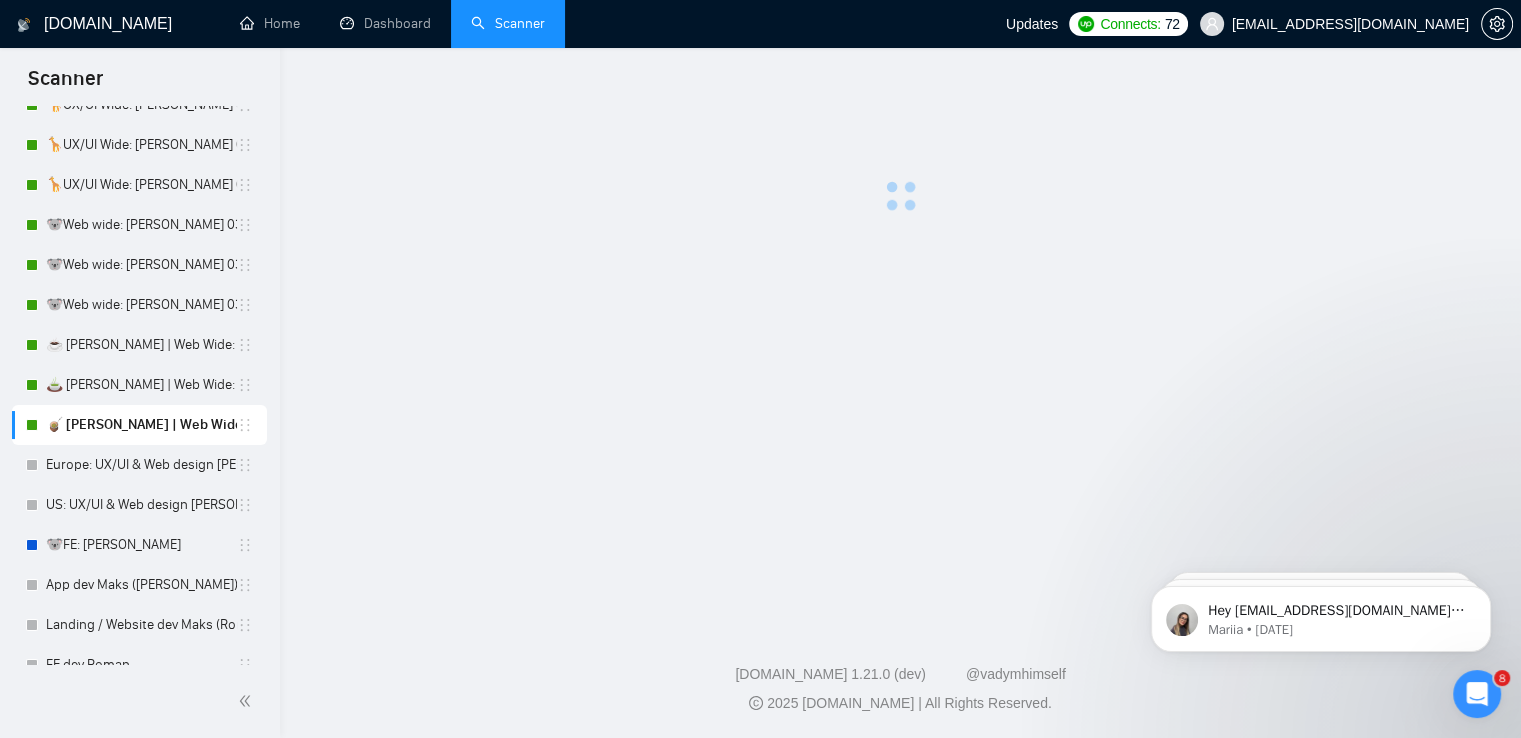 scroll, scrollTop: 0, scrollLeft: 0, axis: both 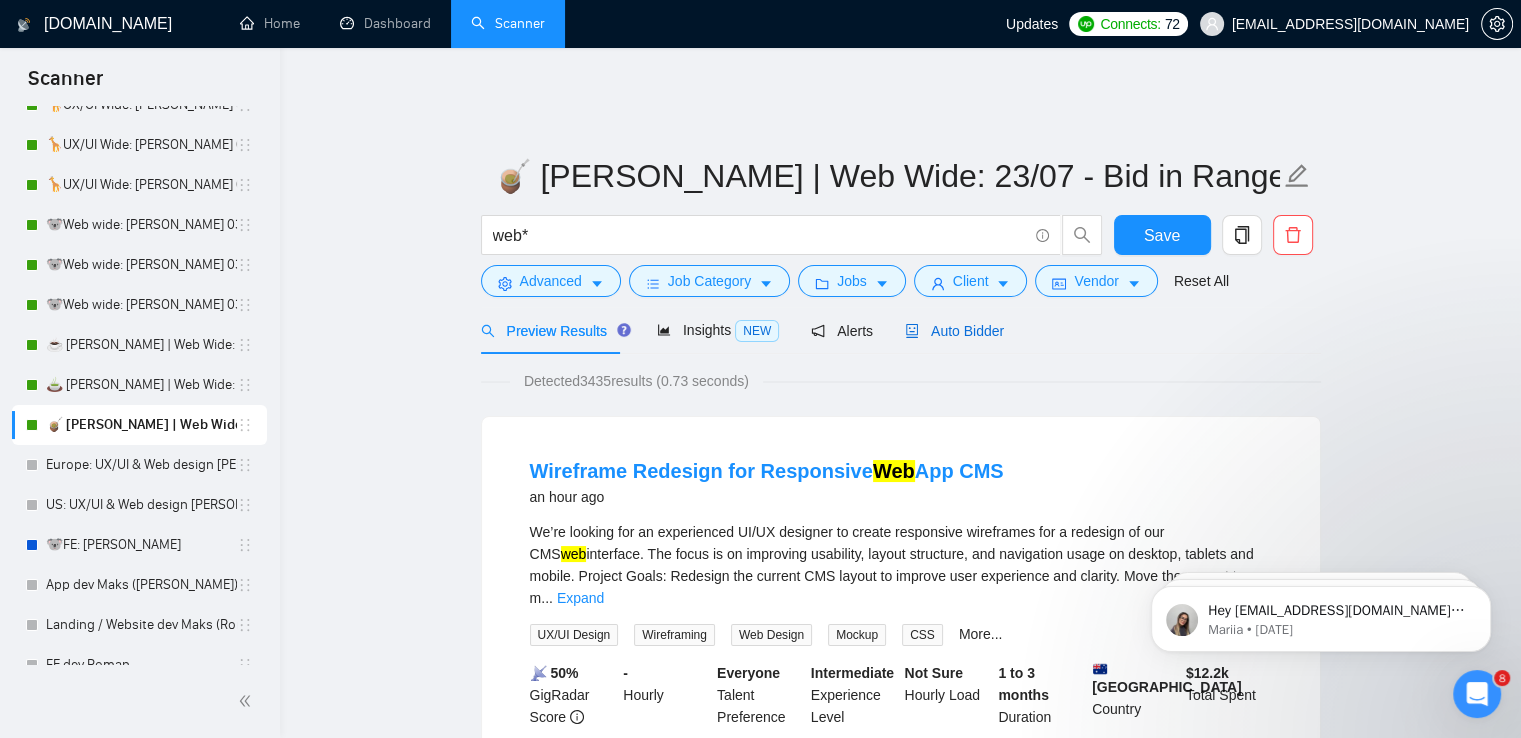 click on "Auto Bidder" at bounding box center [954, 331] 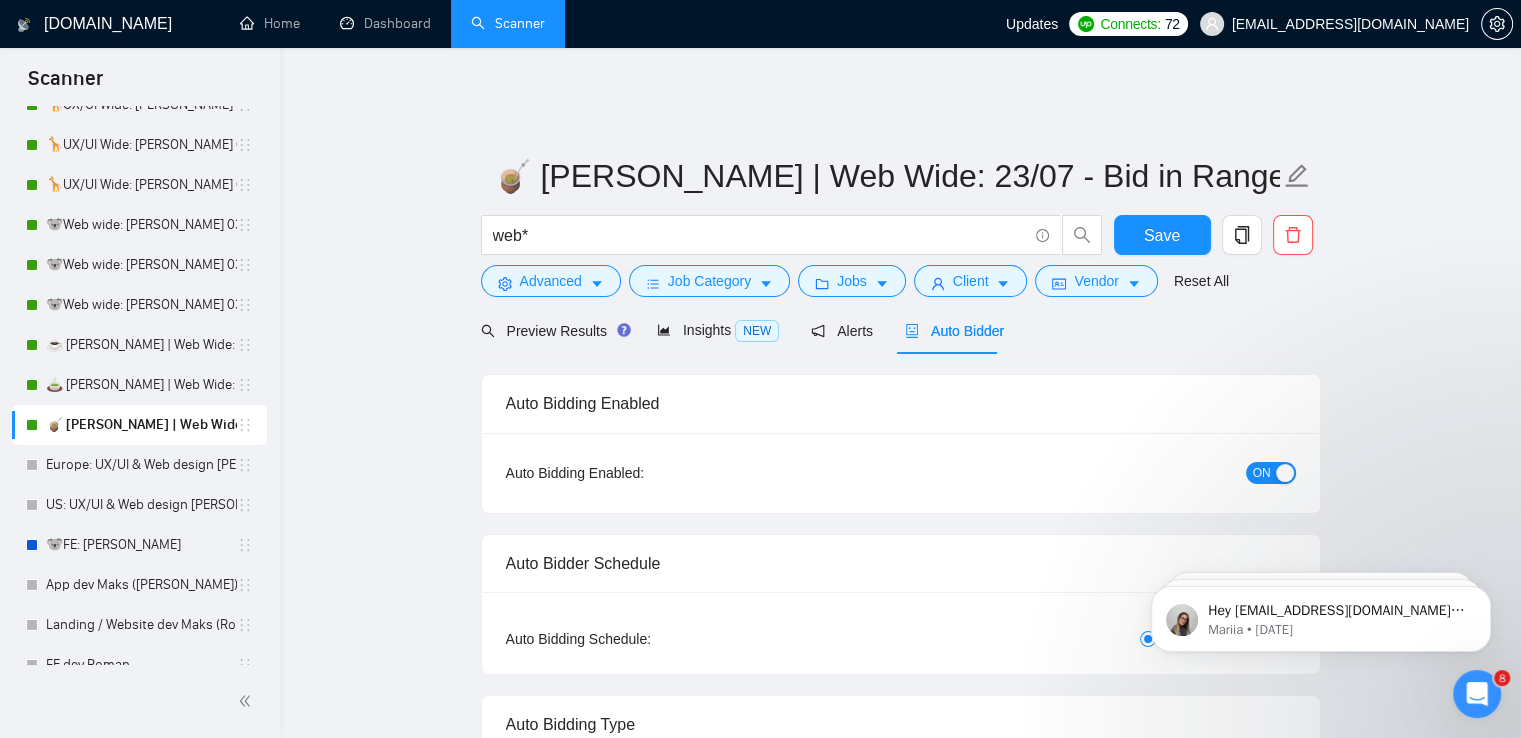 radio on "false" 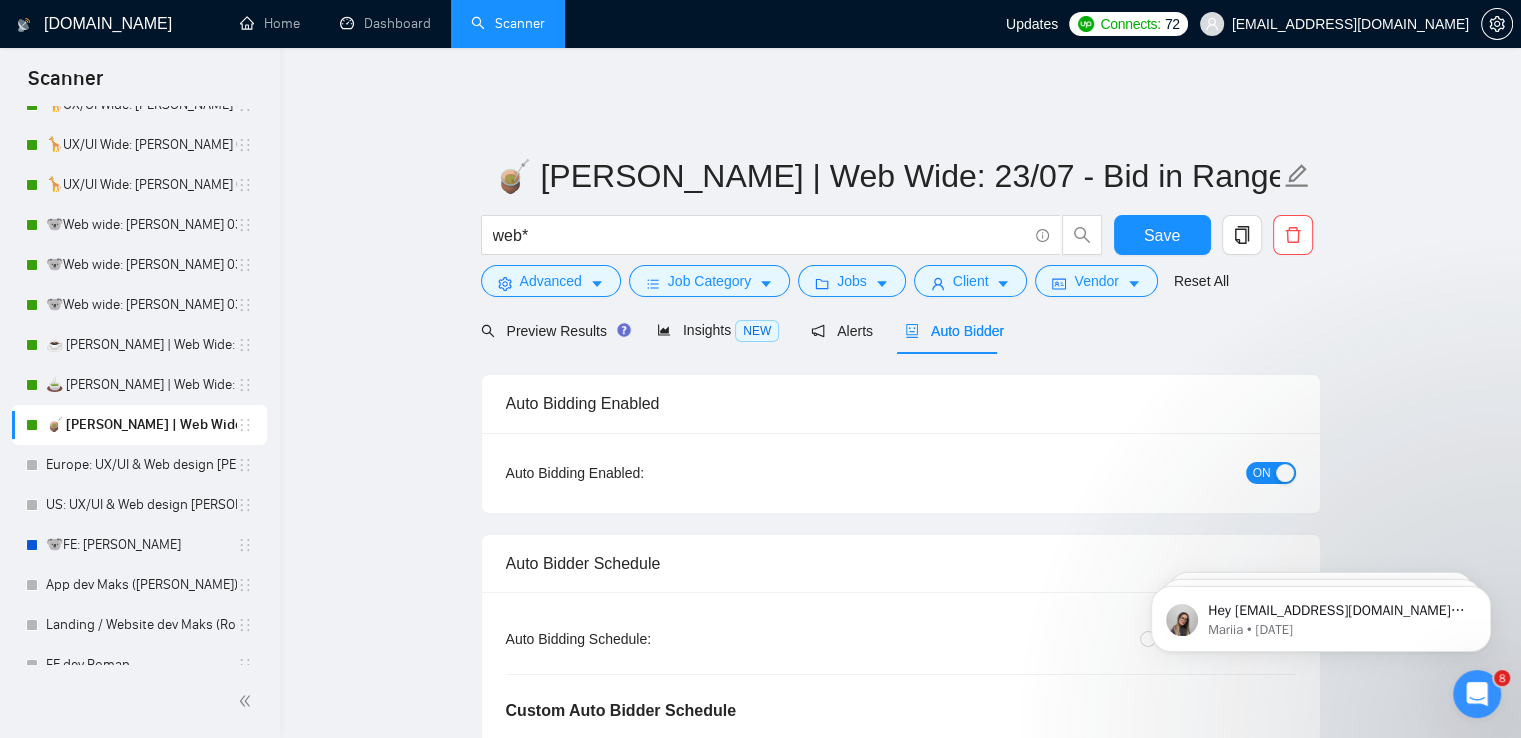 type 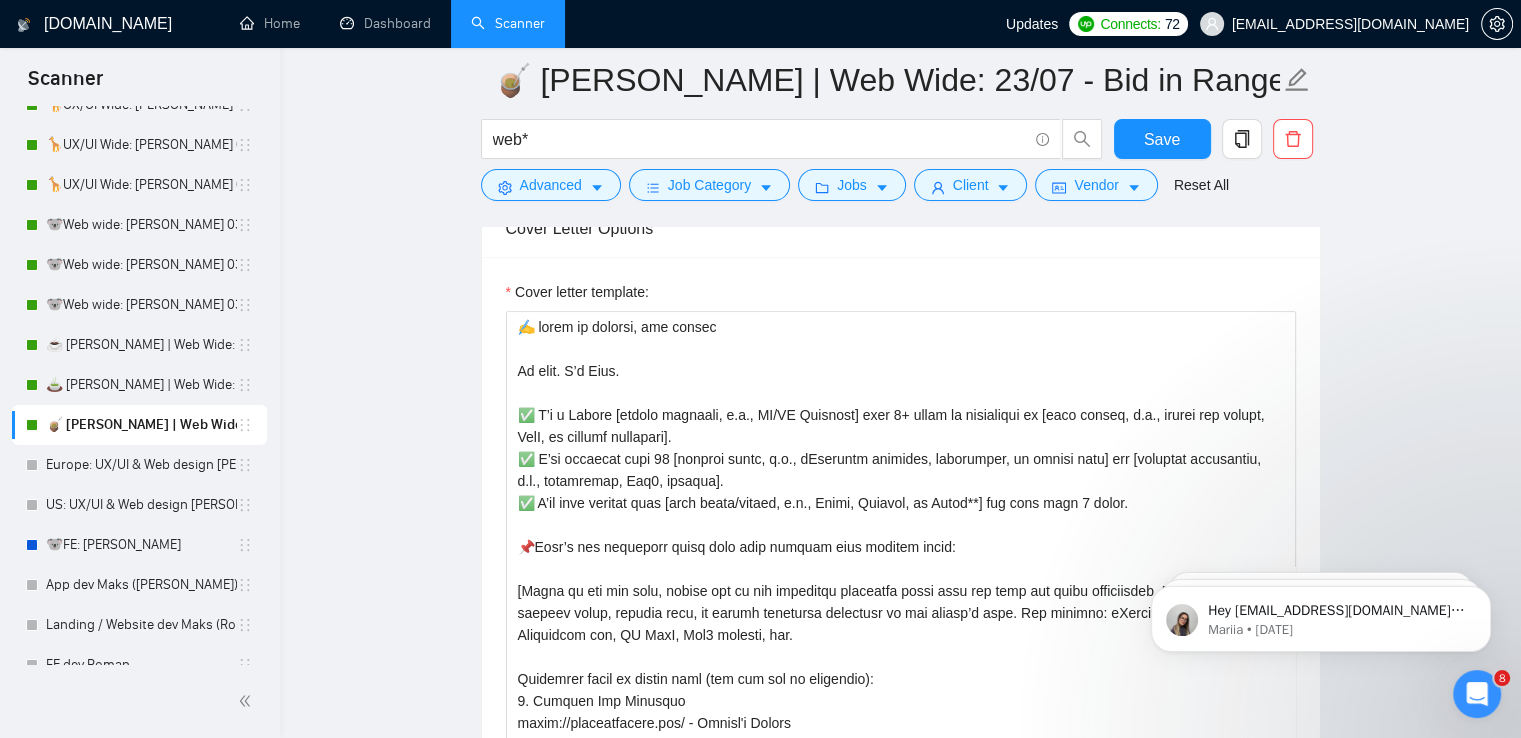 scroll, scrollTop: 2300, scrollLeft: 0, axis: vertical 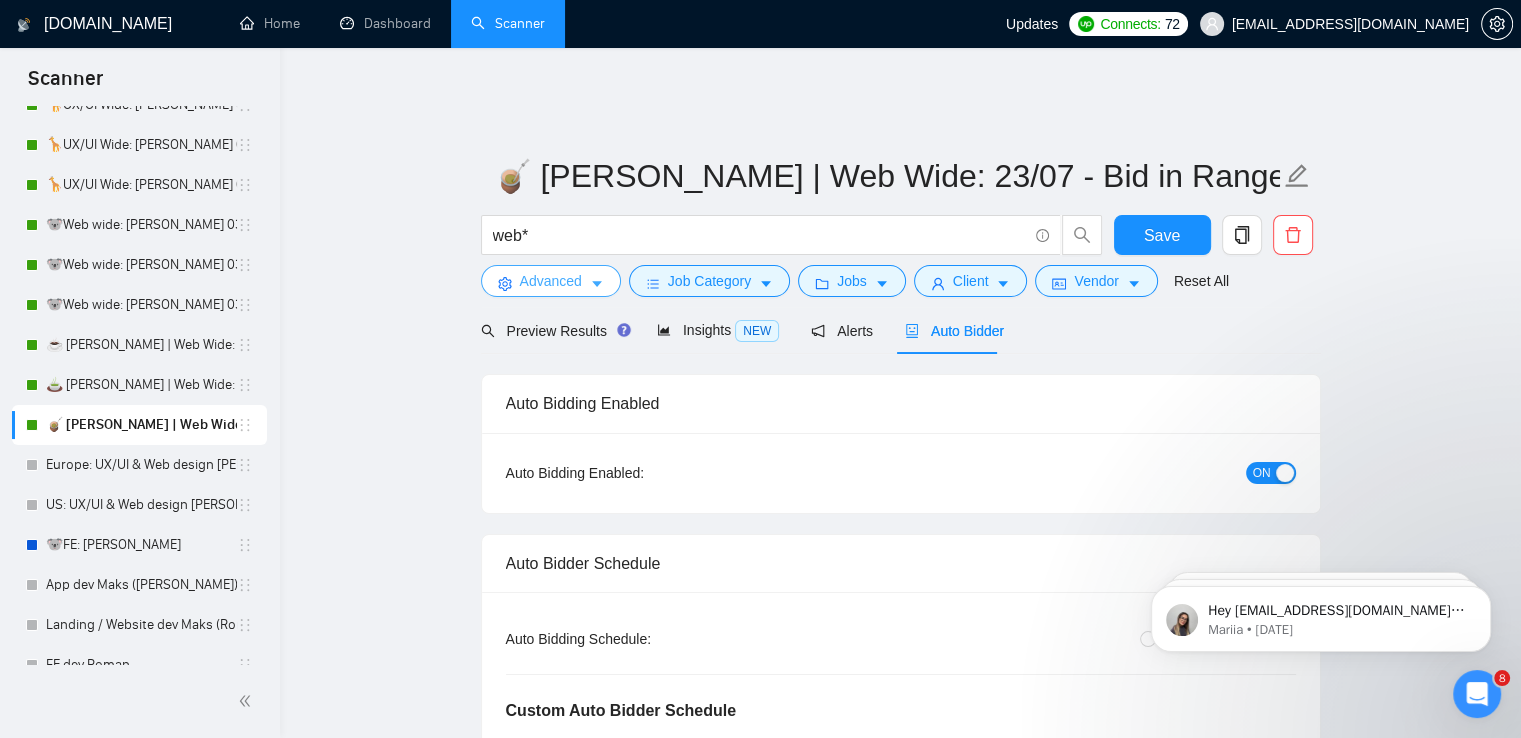 click at bounding box center [597, 283] 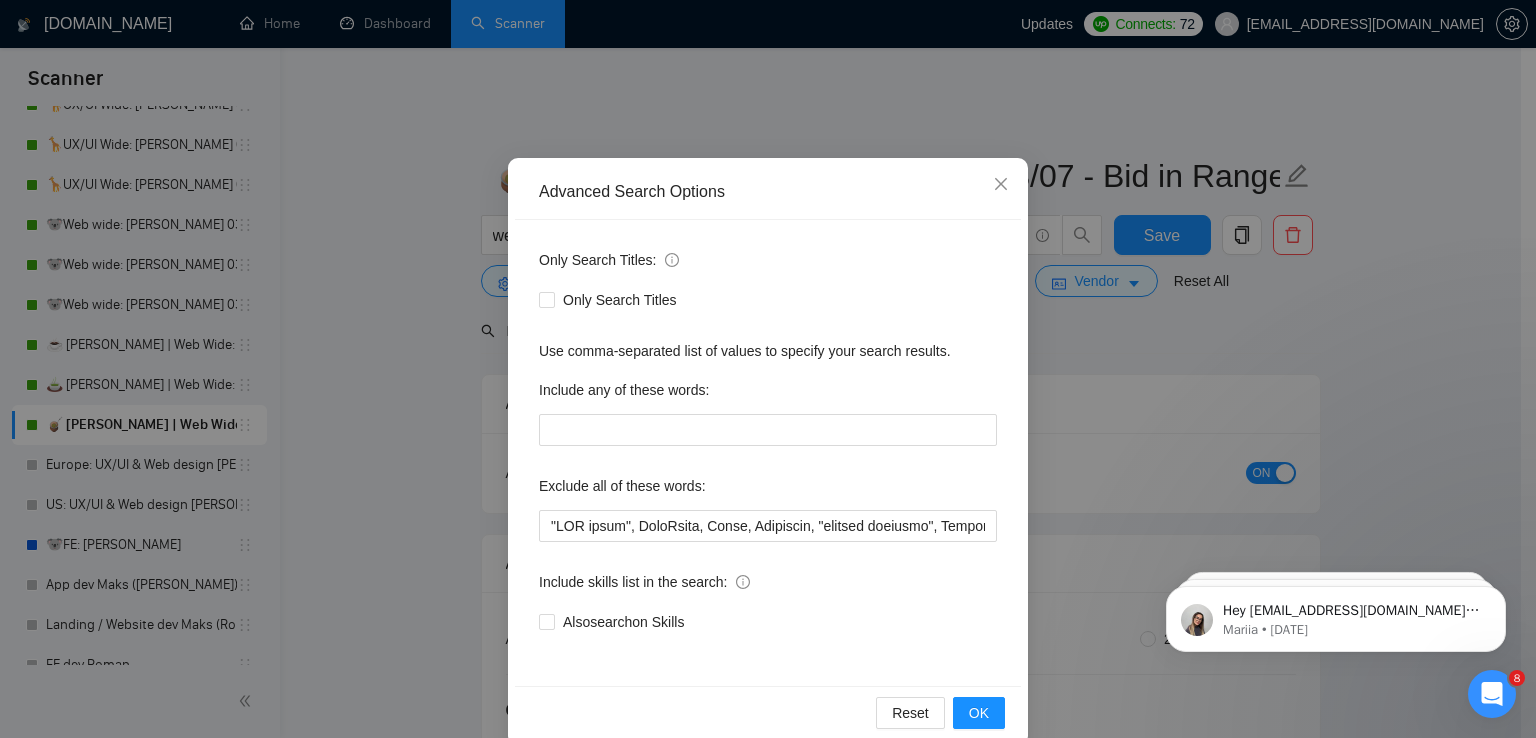 scroll, scrollTop: 94, scrollLeft: 0, axis: vertical 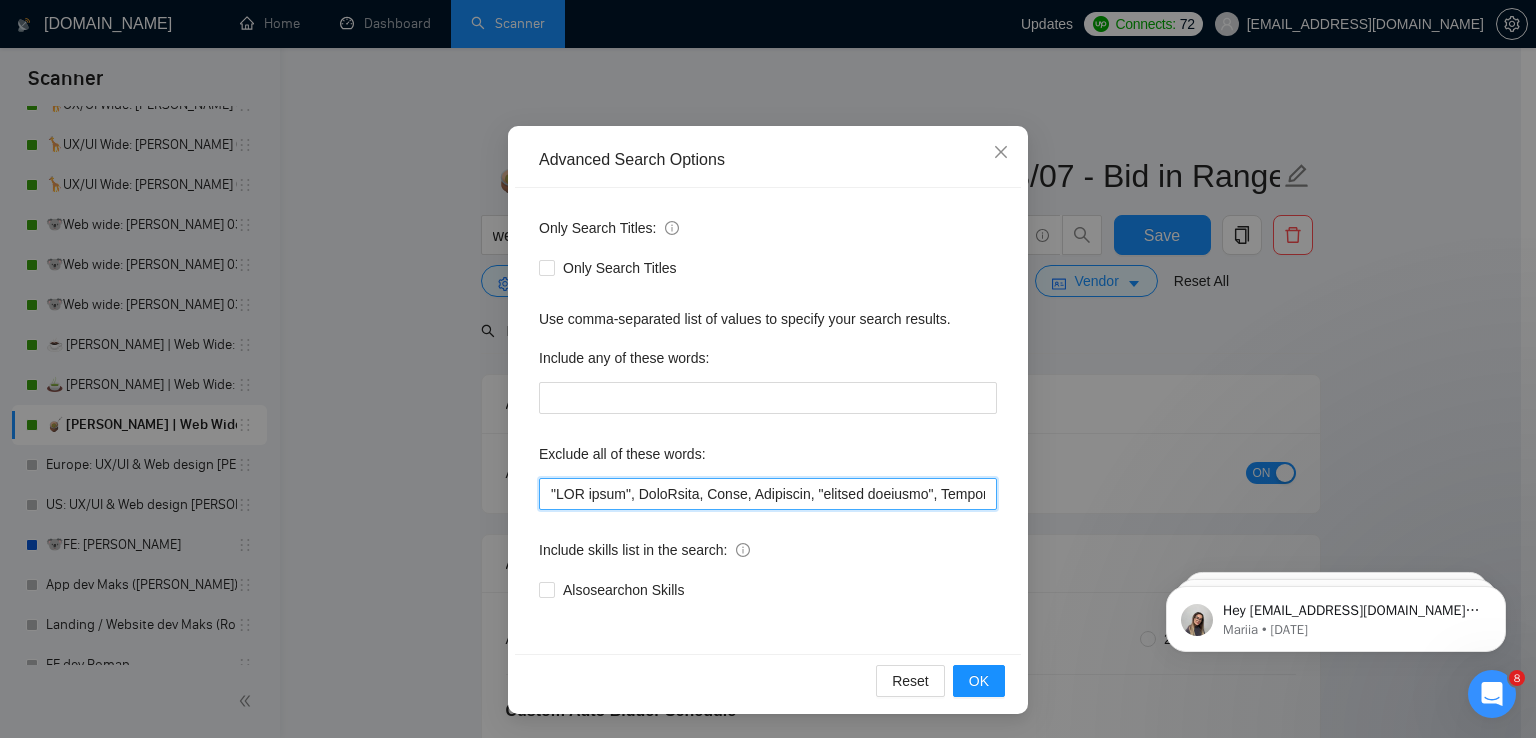 click at bounding box center [768, 494] 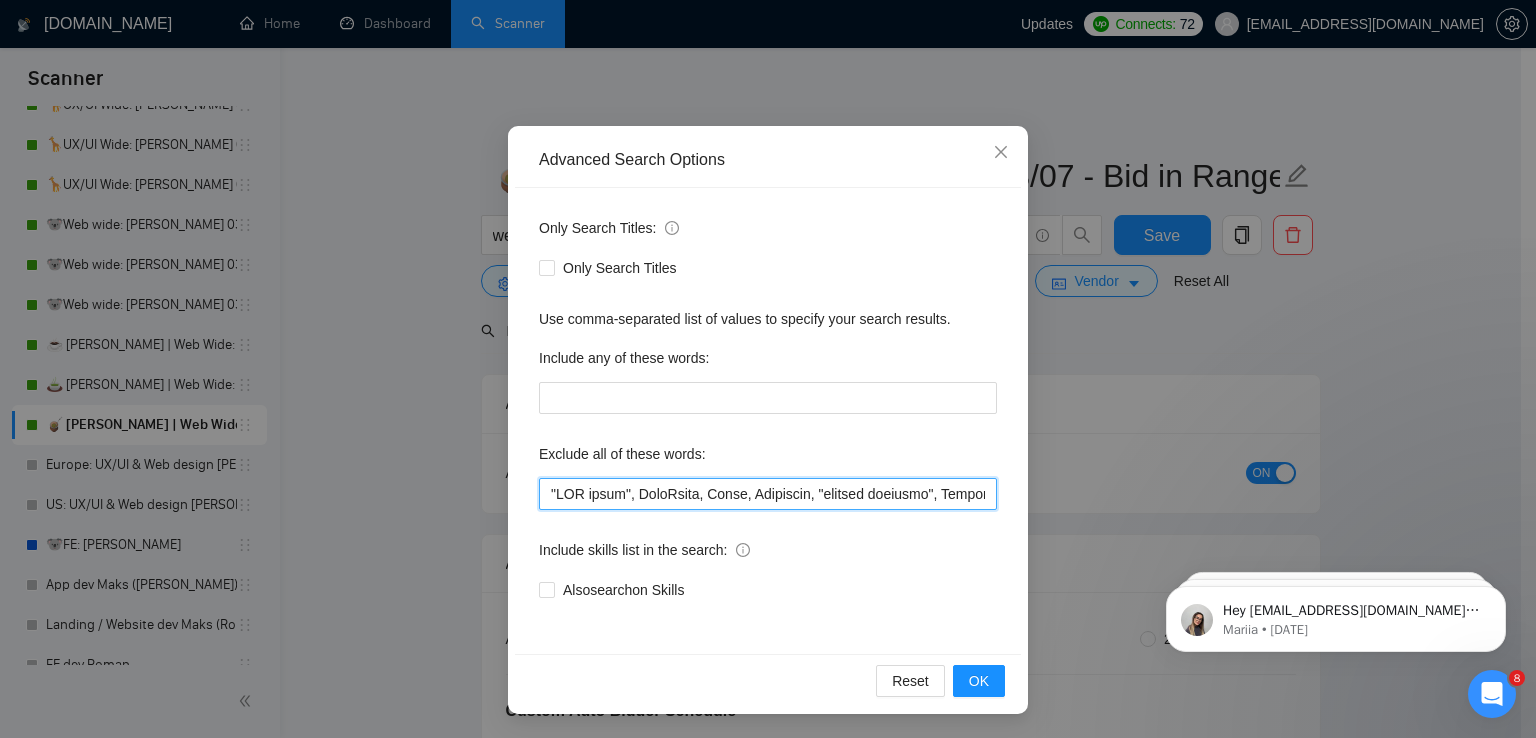 paste on "Verge3D, "[URL]", Tixae, Spelling" 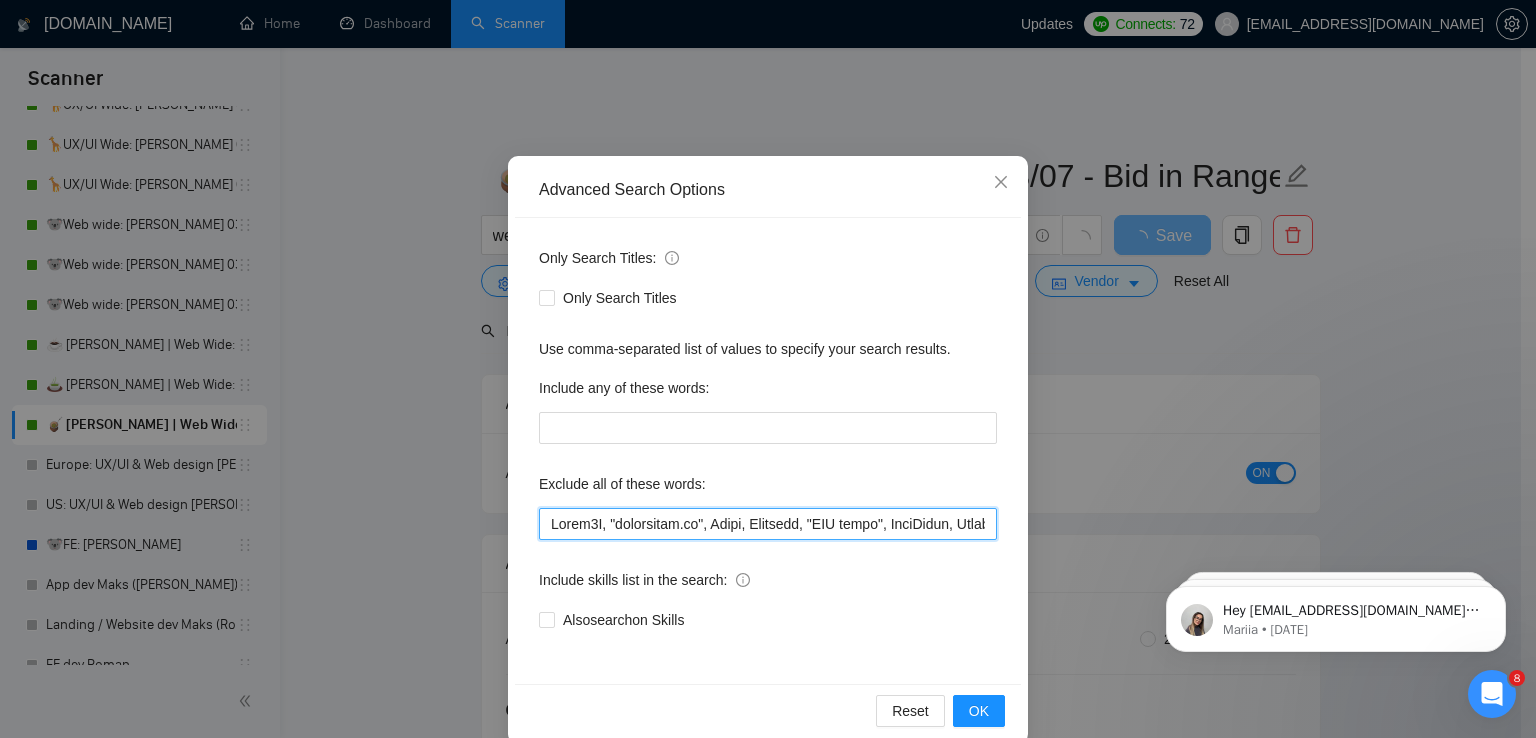 scroll, scrollTop: 94, scrollLeft: 0, axis: vertical 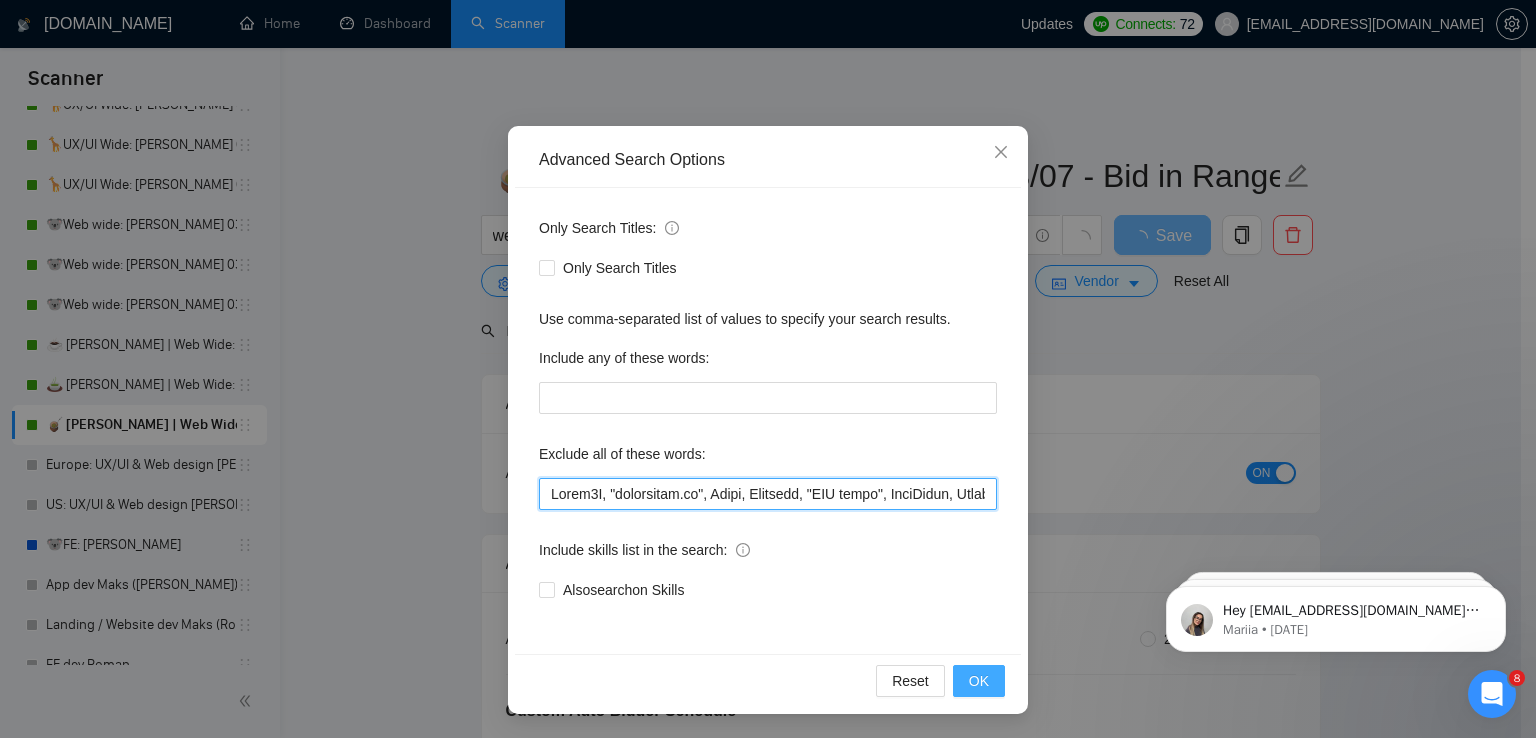type on "Verge3D, "[URL]", Tixae, Spelling, "CRM setup", CoreLogic, Replo, Affiliate, "content strategy", Teachable, Joomla, ADA, $500, seo*, develop*, "SEO Specialist", animation*, "Prompt Engineer", WooCommerce, "no agencies", Shopify, Astro, GHL, Squarespace, WordPress, US-based, Telerik, Hubspot, Zoho, "this job is not open to teams", "this job is not open to agency", "this job is not open to companies", "NO AGENCY", "Freelancers Only", "NOT AGENCY", "no agency", "no agencies", "individual only", "freelancers only", "No Agencies!", "independent contractors only", "***Freelancers Only," "/Freelancers Only", ".Freelancers Only", ",Freelancers Only", "based in the [GEOGRAPHIC_DATA]", "Mobile Game", tester, Game, Divi, Heroku, Programmer, Kajabi, Editing, 3D, "Sales Funnel", "Sales Funnels", helmet, DWGs, "FRENCH SPEAKERS ONLY", "German SPEAKERS ONLY", "Spanish SPEAKERS ONLY", Jewelry, CNC, CAM, "Network Specialist", Clickfunnels, "Network Administration", MPLS, "Fast Turnaround", "Join our team", bot, urgent, ..." 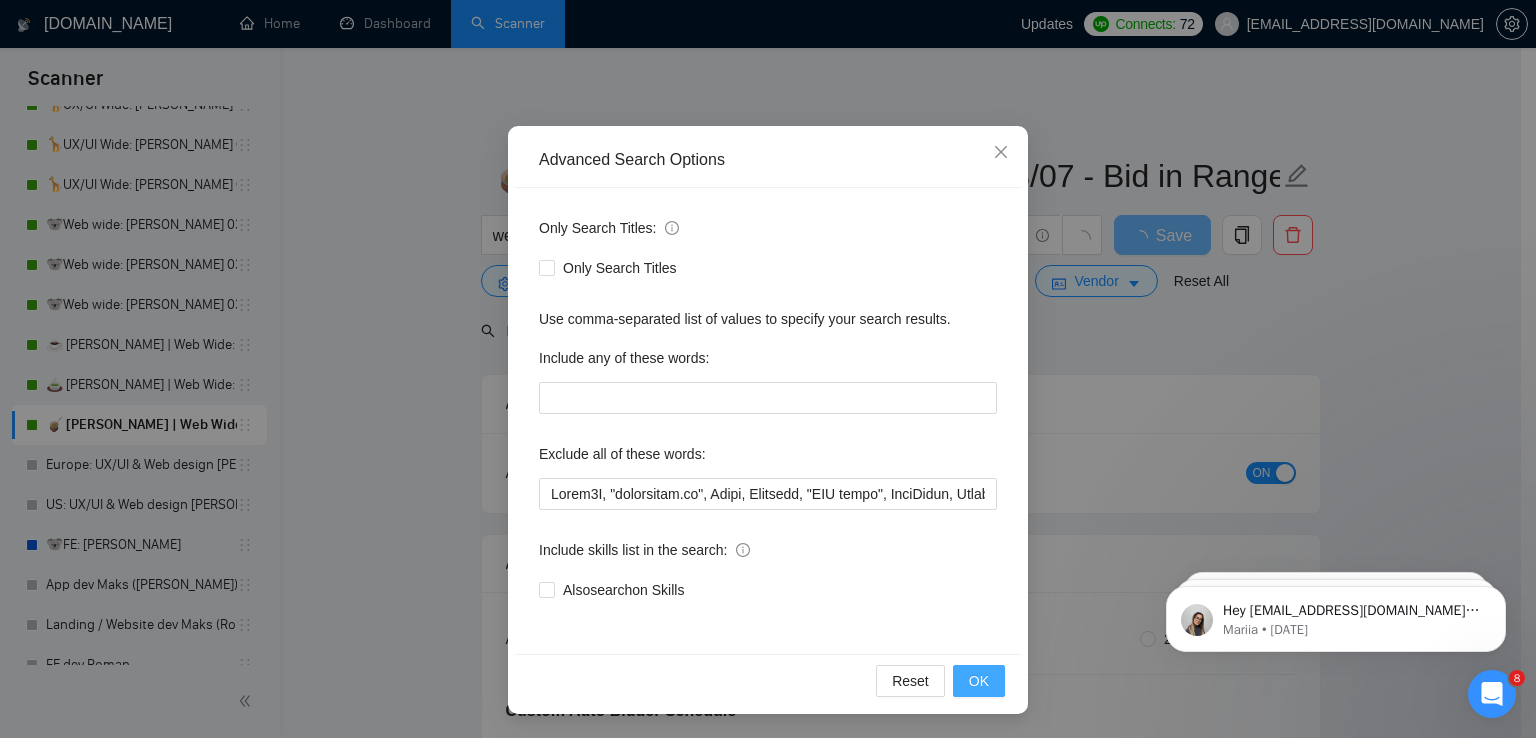 click on "OK" at bounding box center [979, 681] 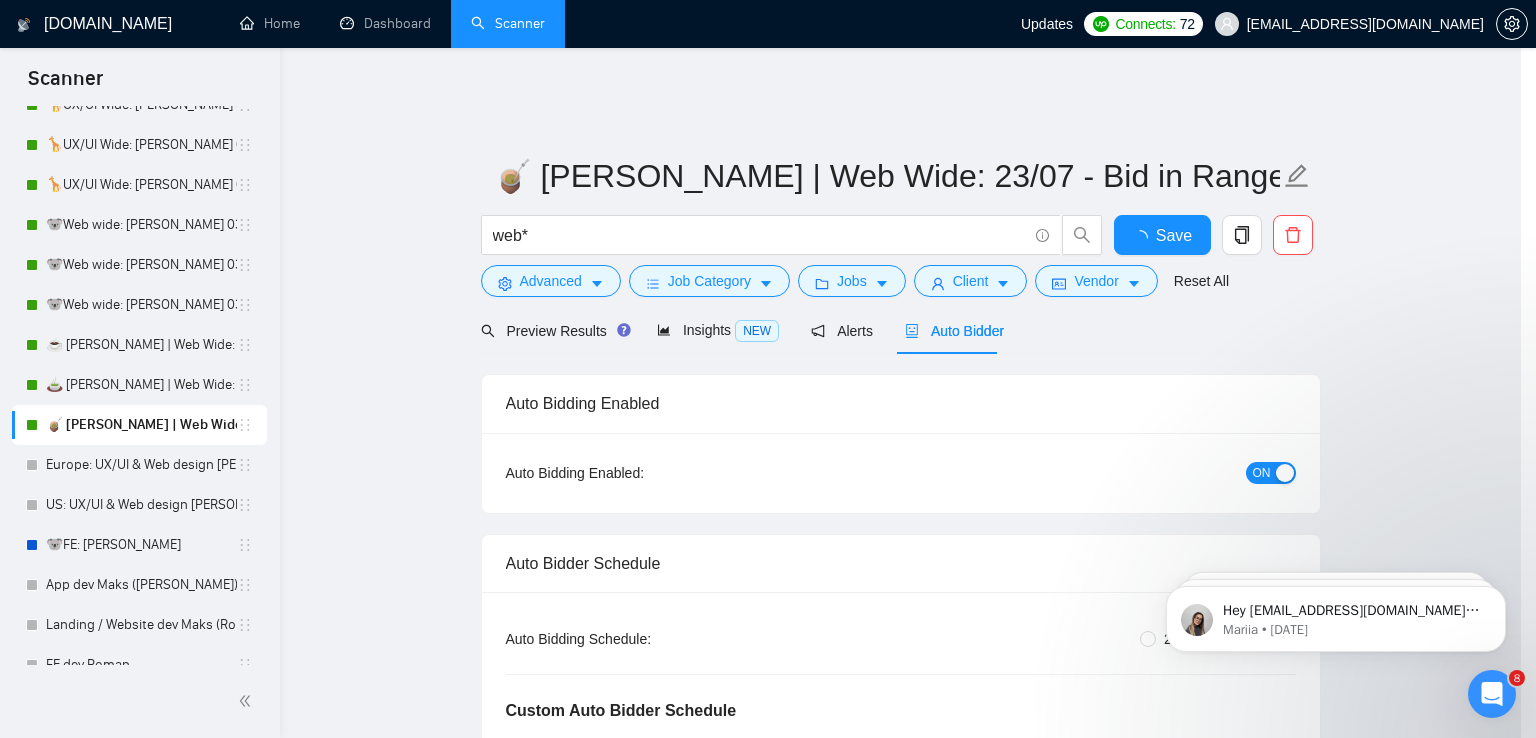 scroll, scrollTop: 0, scrollLeft: 0, axis: both 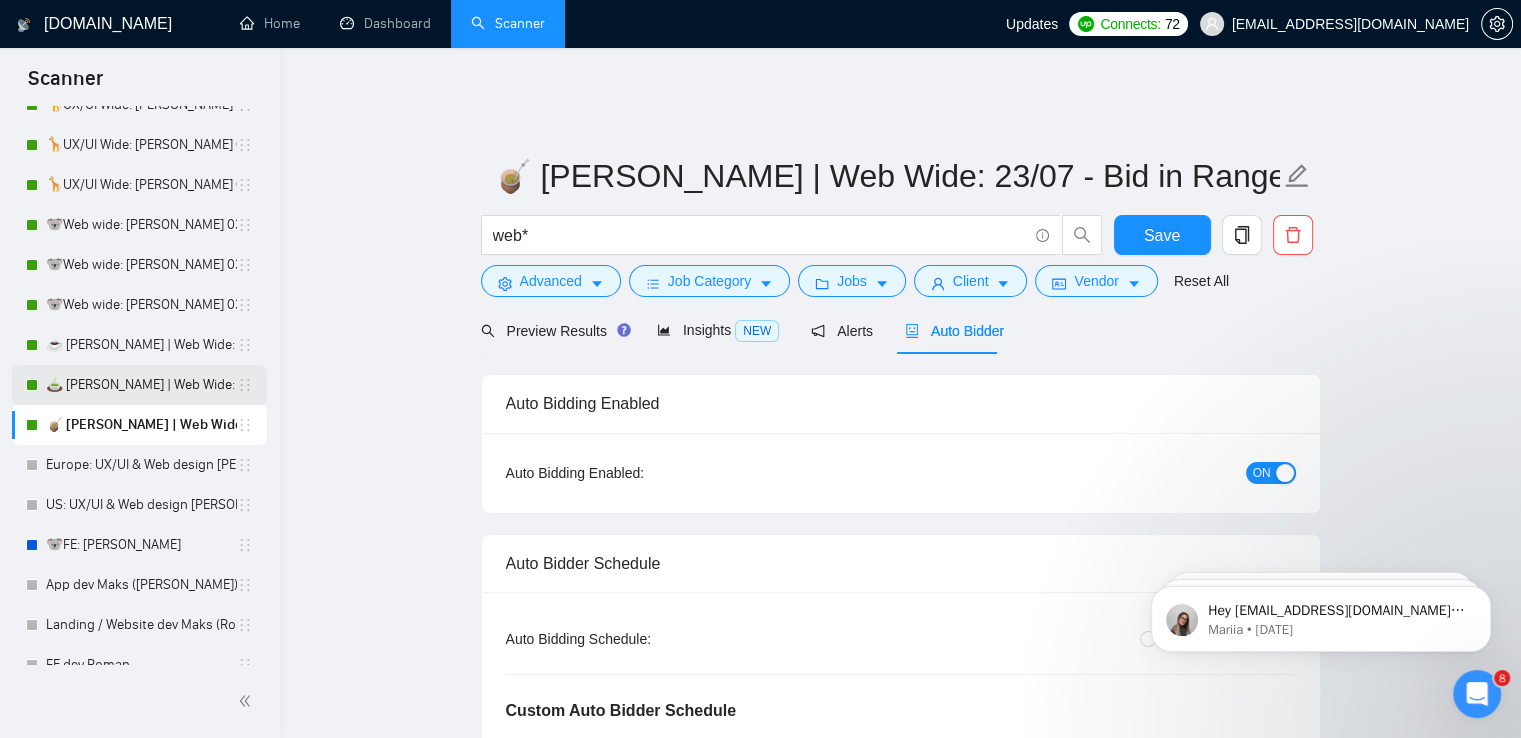 click on "🍵 [PERSON_NAME] | Web Wide: 23/07 - Bid in Range" at bounding box center (141, 385) 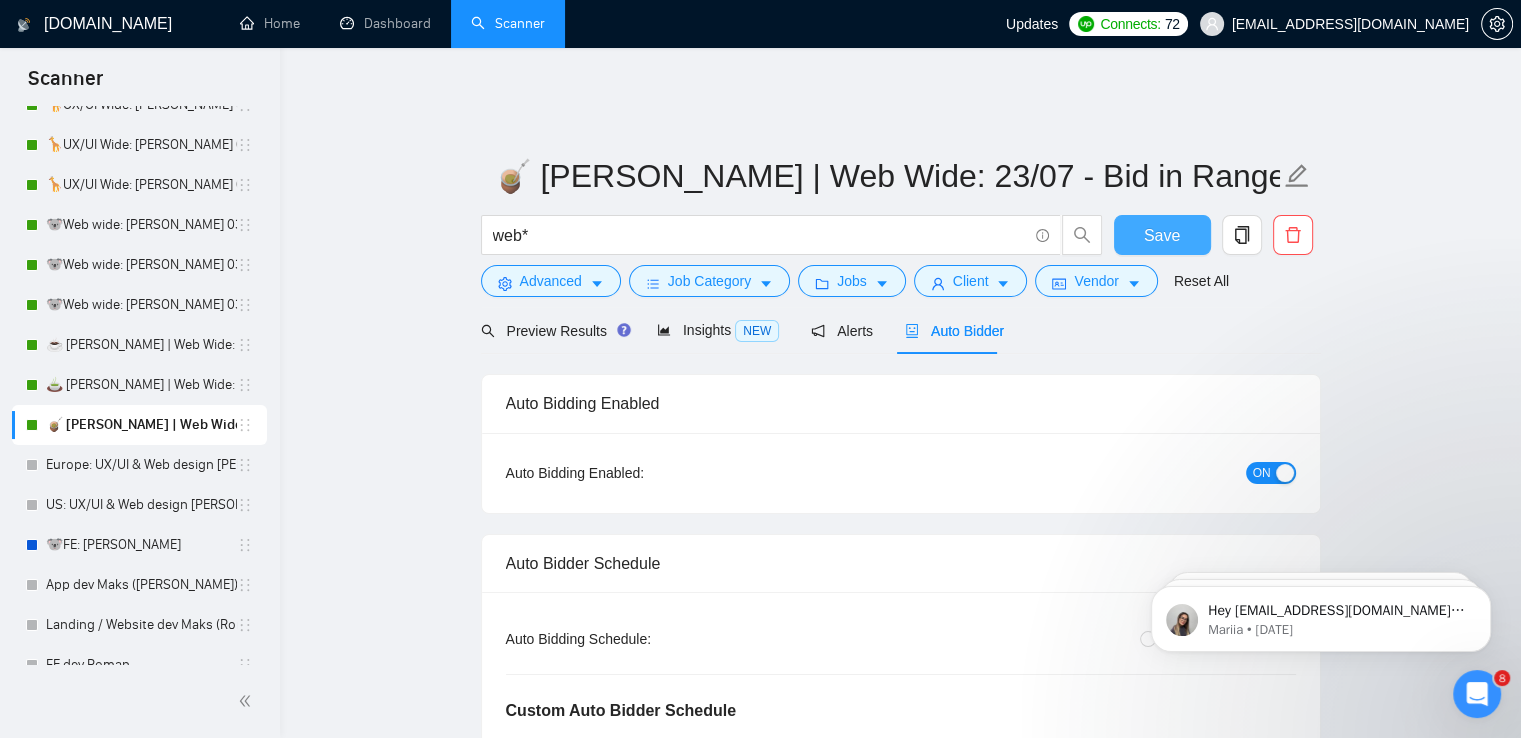 click on "Save" at bounding box center (1162, 235) 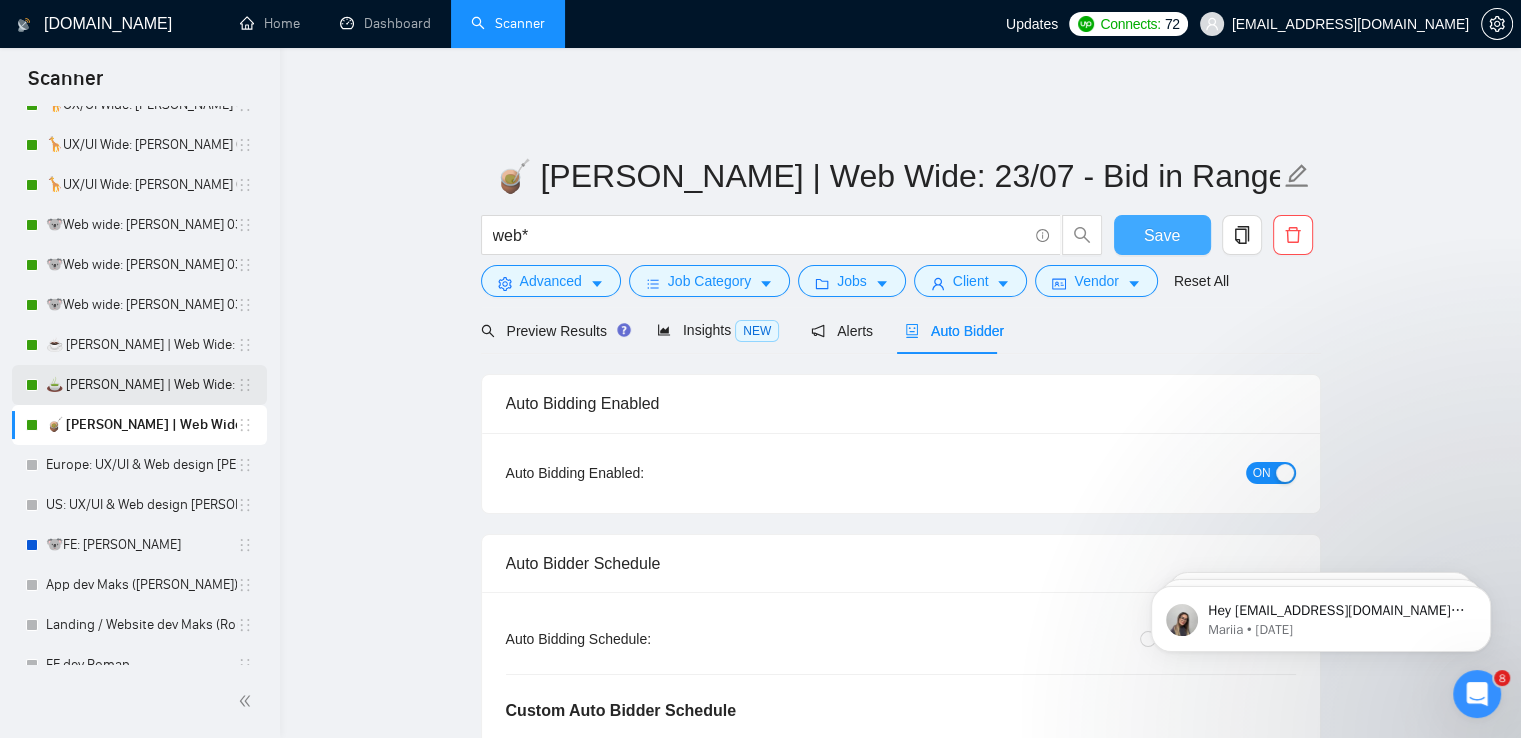 type 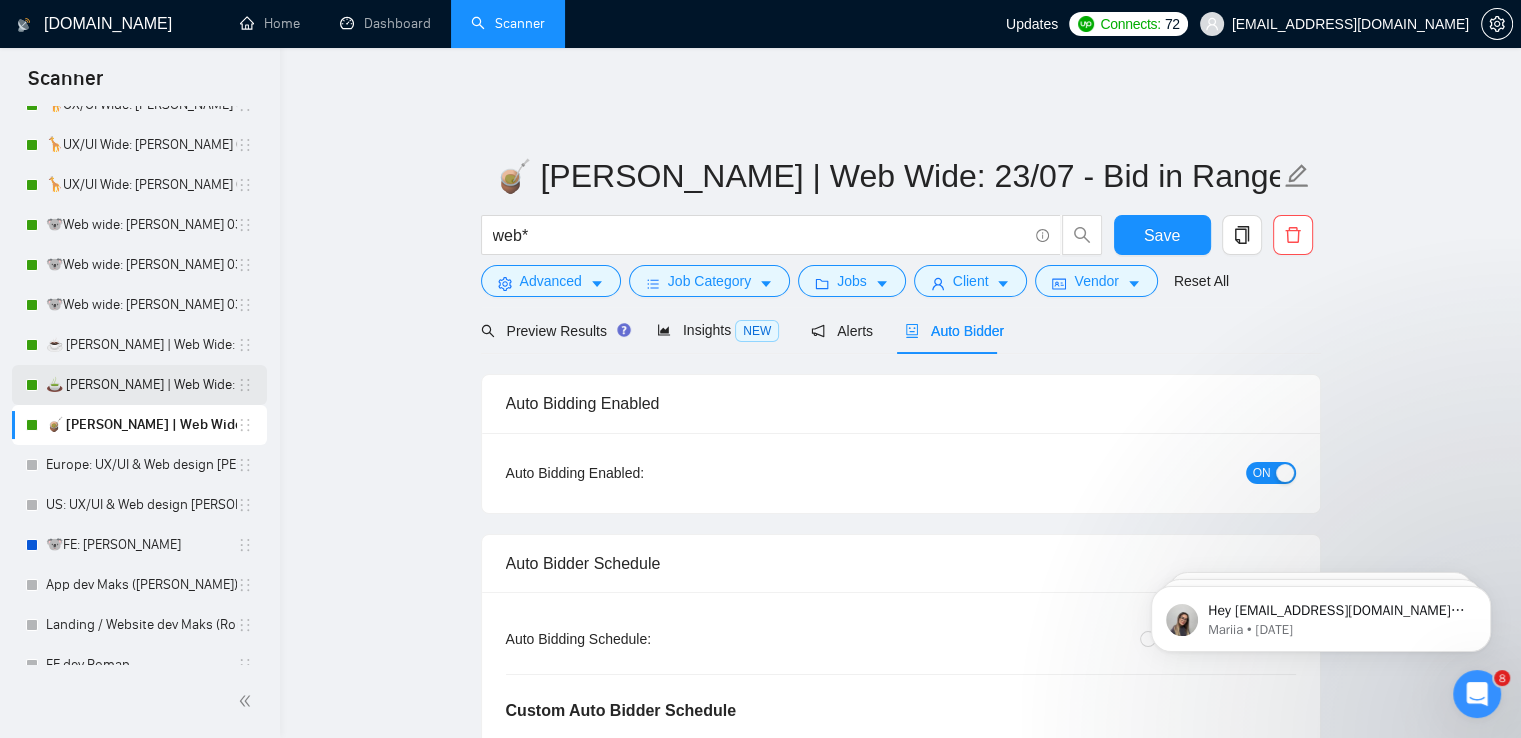 click on "🍵 [PERSON_NAME] | Web Wide: 23/07 - Bid in Range" at bounding box center (141, 385) 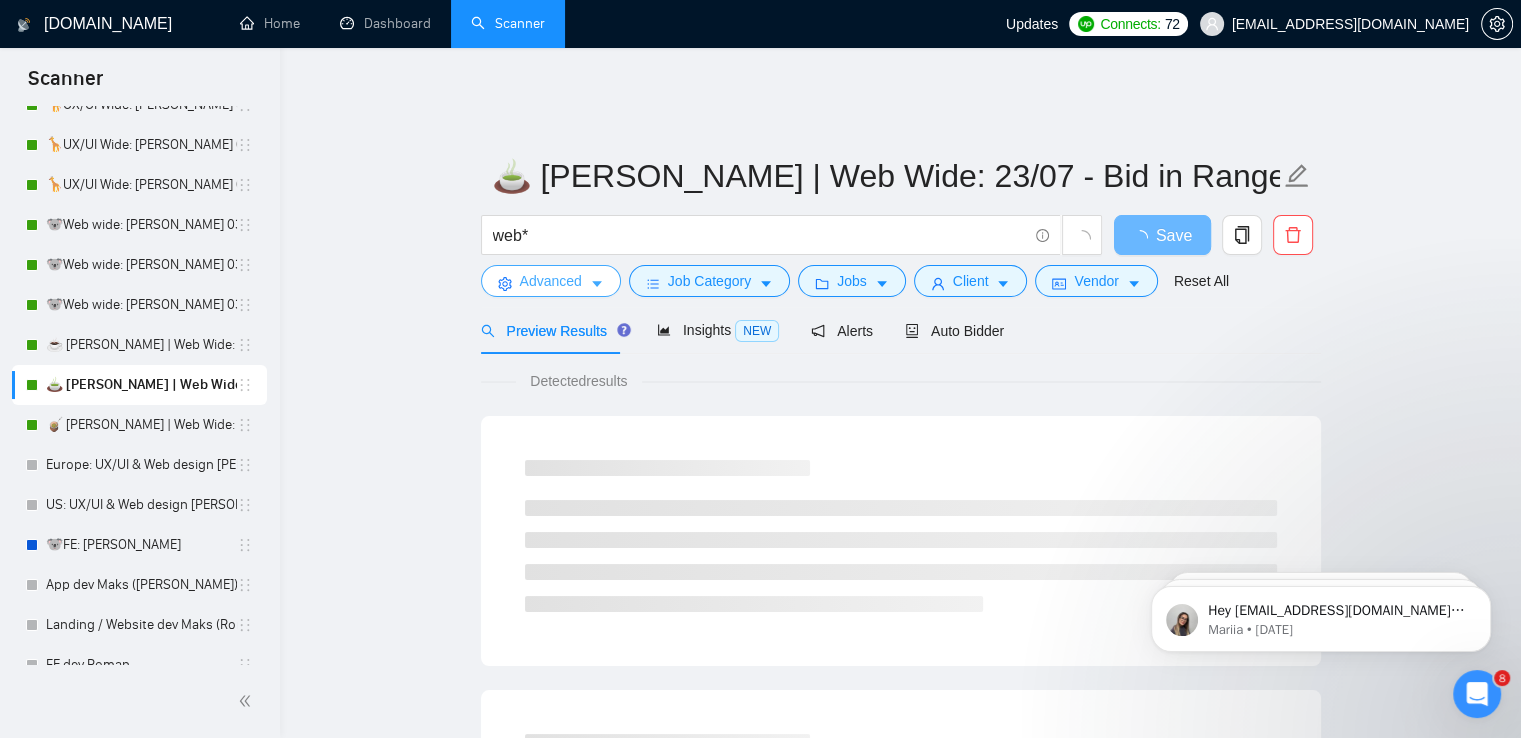 click on "Advanced" at bounding box center [551, 281] 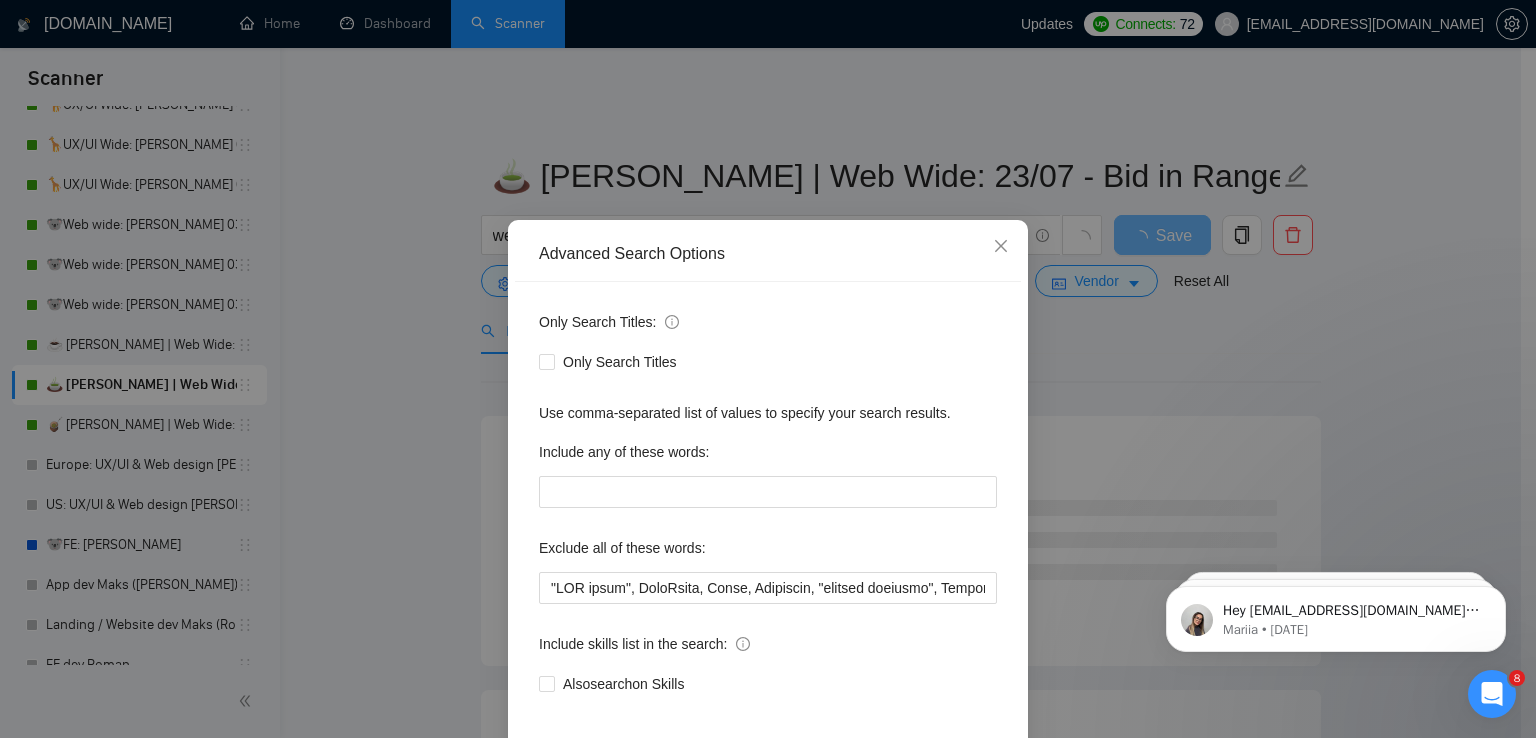 scroll, scrollTop: 94, scrollLeft: 0, axis: vertical 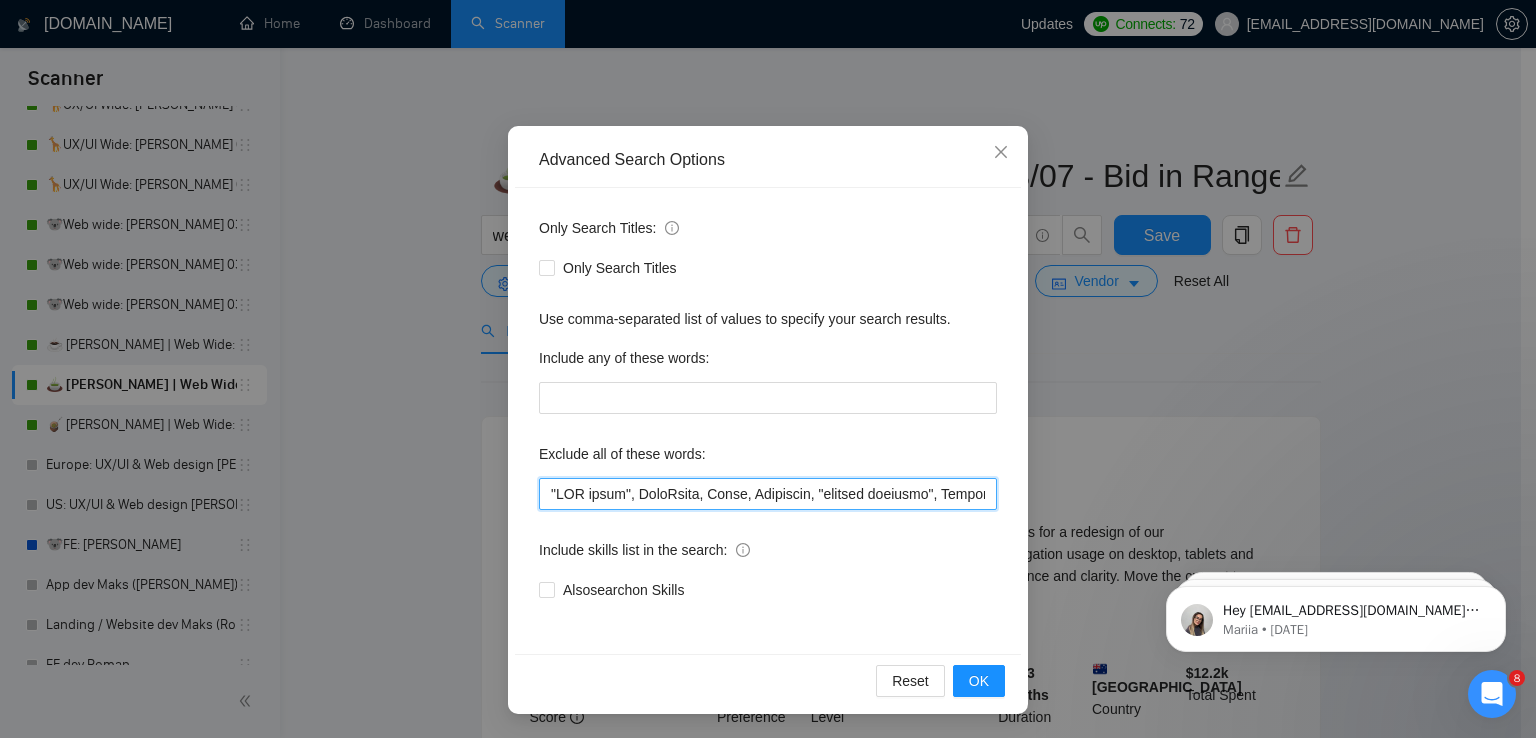 click at bounding box center [768, 494] 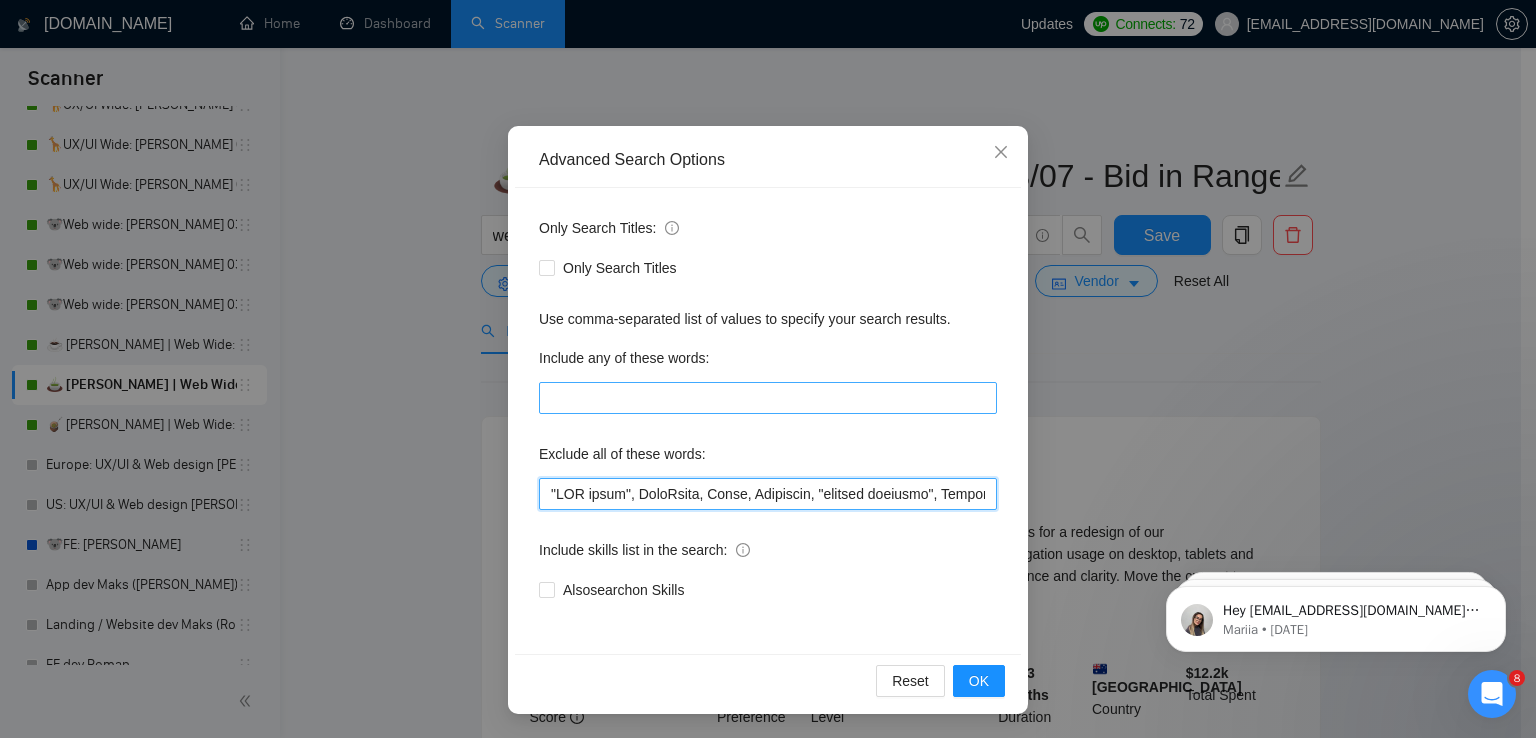 paste on "Verge3D, "[URL]", Tixae, Spelling" 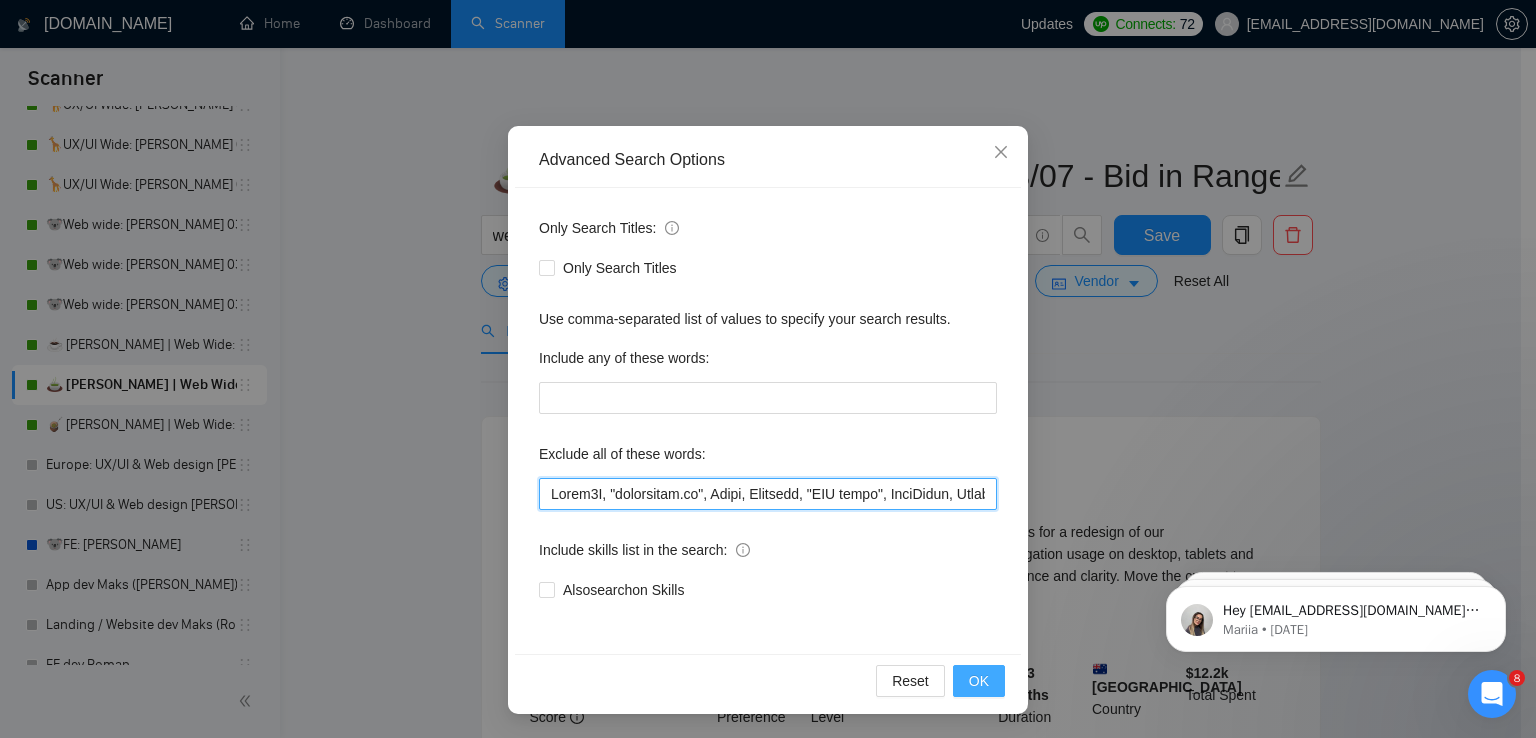 type on "Verge3D, "[URL]", Tixae, Spelling, "CRM setup", CoreLogic, Replo, Affiliate, "content strategy", Teachable, Joomla, ADA, $500, seo*, develop*, "SEO Specialist", animation*, "Prompt Engineer", WooCommerce, "no agencies", Shopify, Astro, GHL, Squarespace, WordPress, US-based, Telerik, Hubspot, Zoho, "this job is not open to teams", "this job is not open to agency", "this job is not open to companies", "NO AGENCY", "Freelancers Only", "NOT AGENCY", "no agency", "no agencies", "individual only", "freelancers only", "No Agencies!", "independent contractors only", "***Freelancers Only," "/Freelancers Only", ".Freelancers Only", ",Freelancers Only", "based in the [GEOGRAPHIC_DATA]", "Mobile Game", tester, Game, Divi, Heroku, Programmer, Kajabi, Editing, 3D, "Sales Funnel", "Sales Funnels", helmet, DWGs, "FRENCH SPEAKERS ONLY", "German SPEAKERS ONLY", "Spanish SPEAKERS ONLY", Jewelry, CNC, CAM, "Network Specialist", Clickfunnels, "Network Administration", MPLS, "Fast Turnaround", "Join our team", bot, urgent, ..." 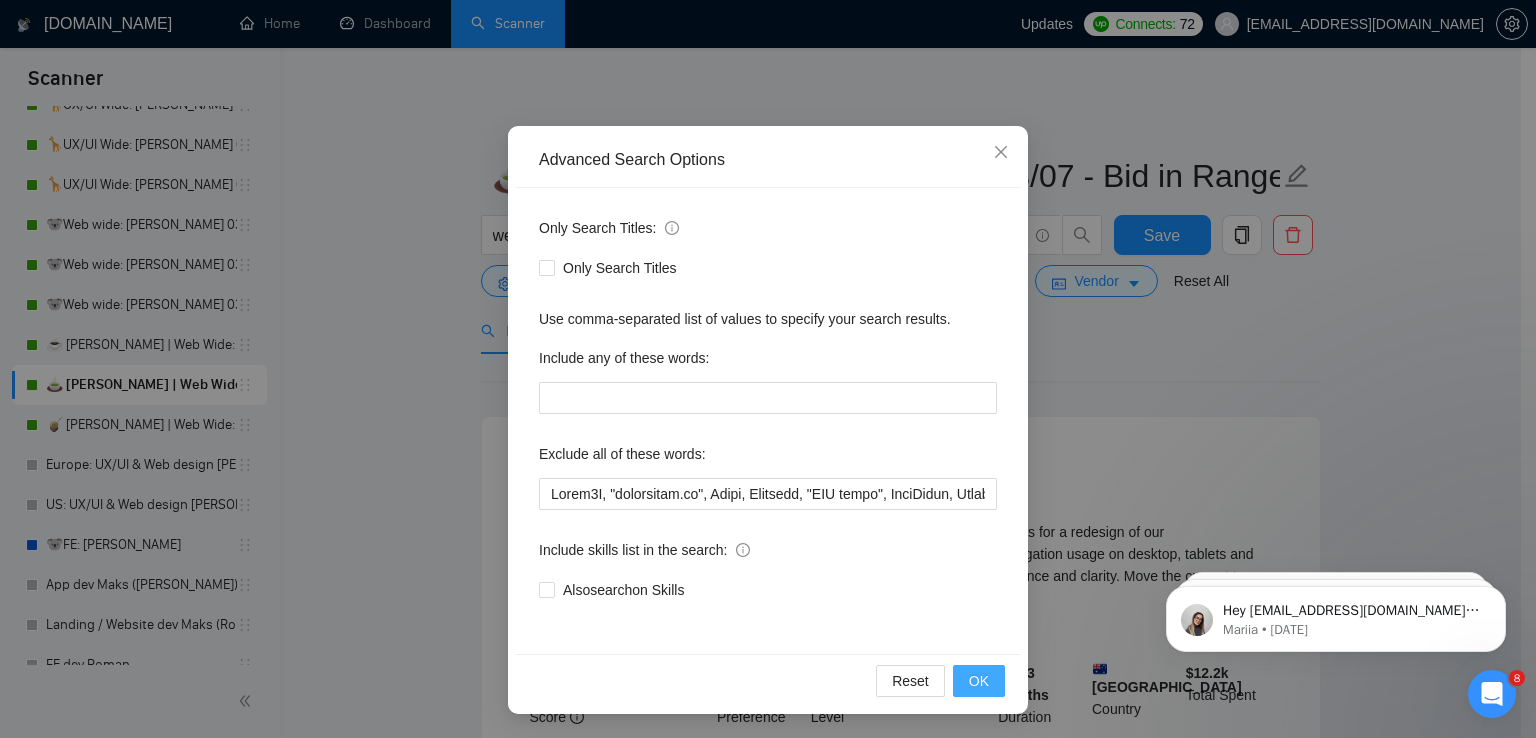 click on "OK" at bounding box center [979, 681] 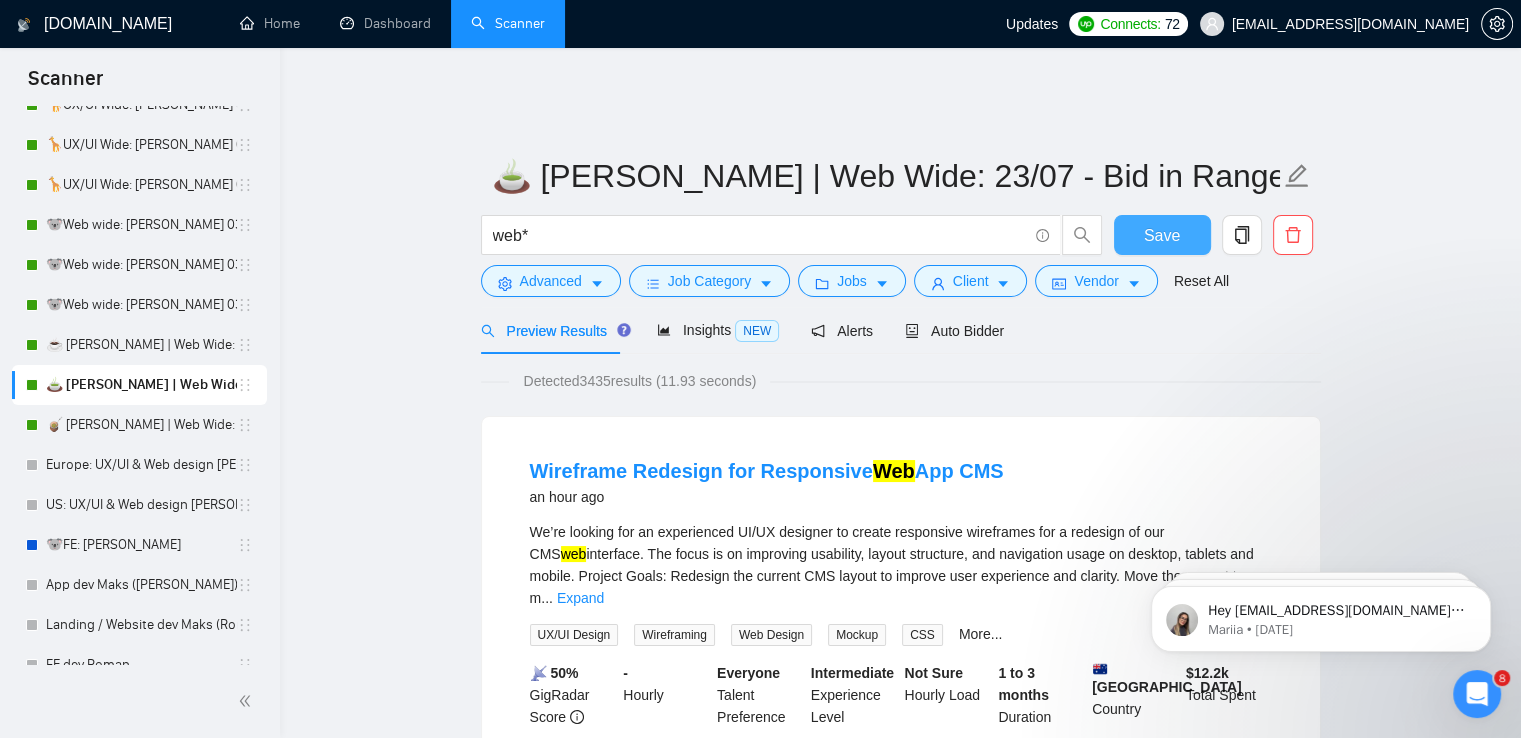 drag, startPoint x: 1147, startPoint y: 221, endPoint x: 960, endPoint y: 331, distance: 216.95392 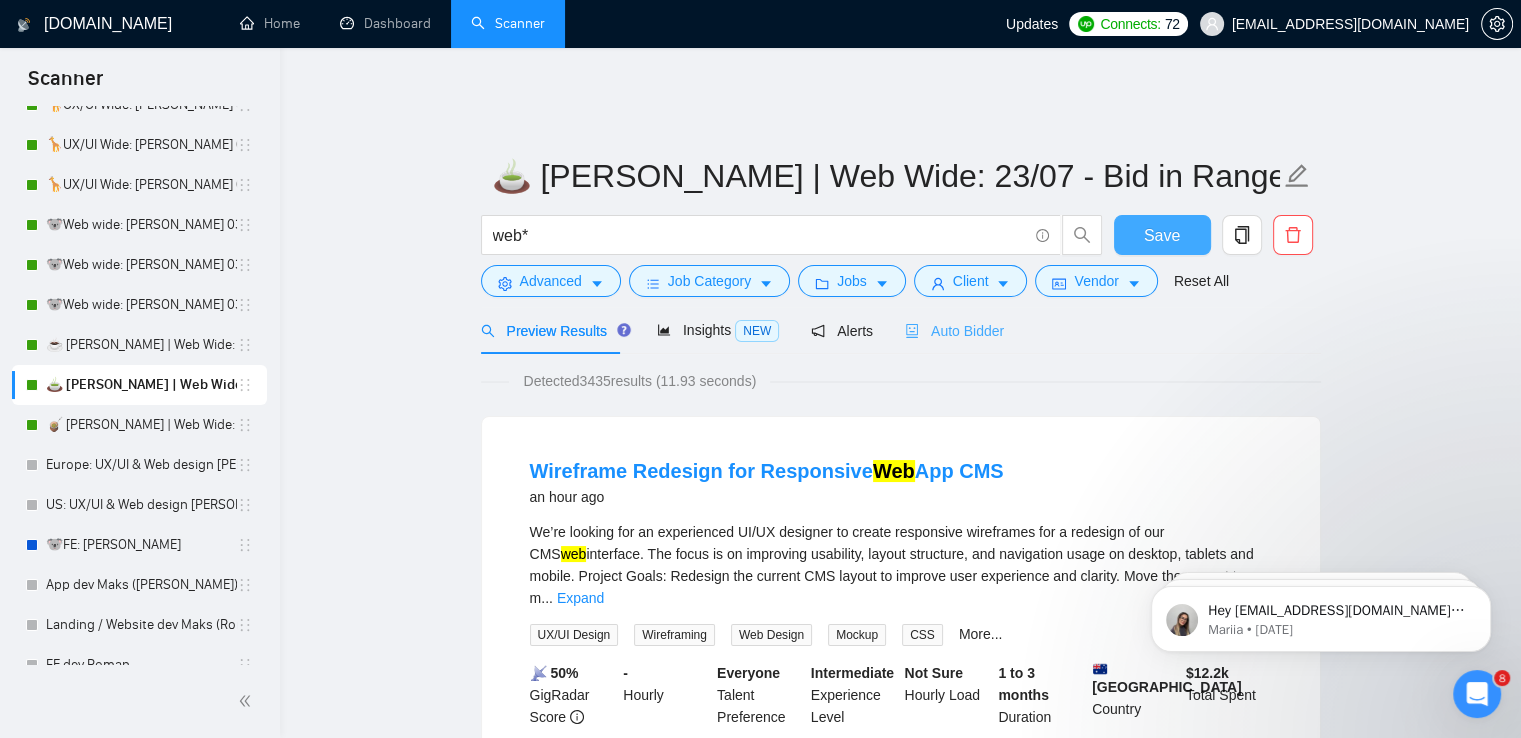 click on "Save" at bounding box center (1162, 235) 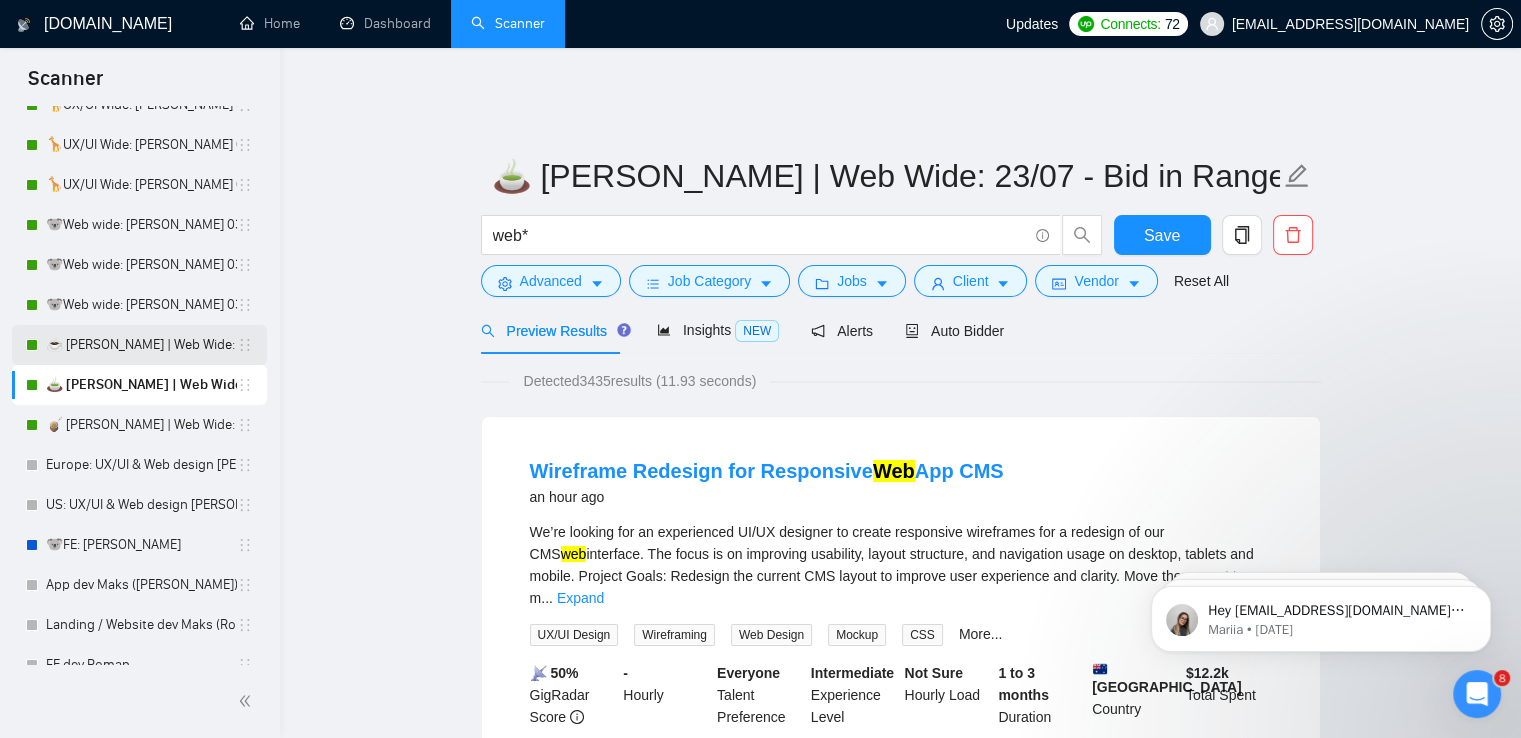 click on "☕ [PERSON_NAME] | Web Wide: 23/07 - Bid in Range" at bounding box center (141, 345) 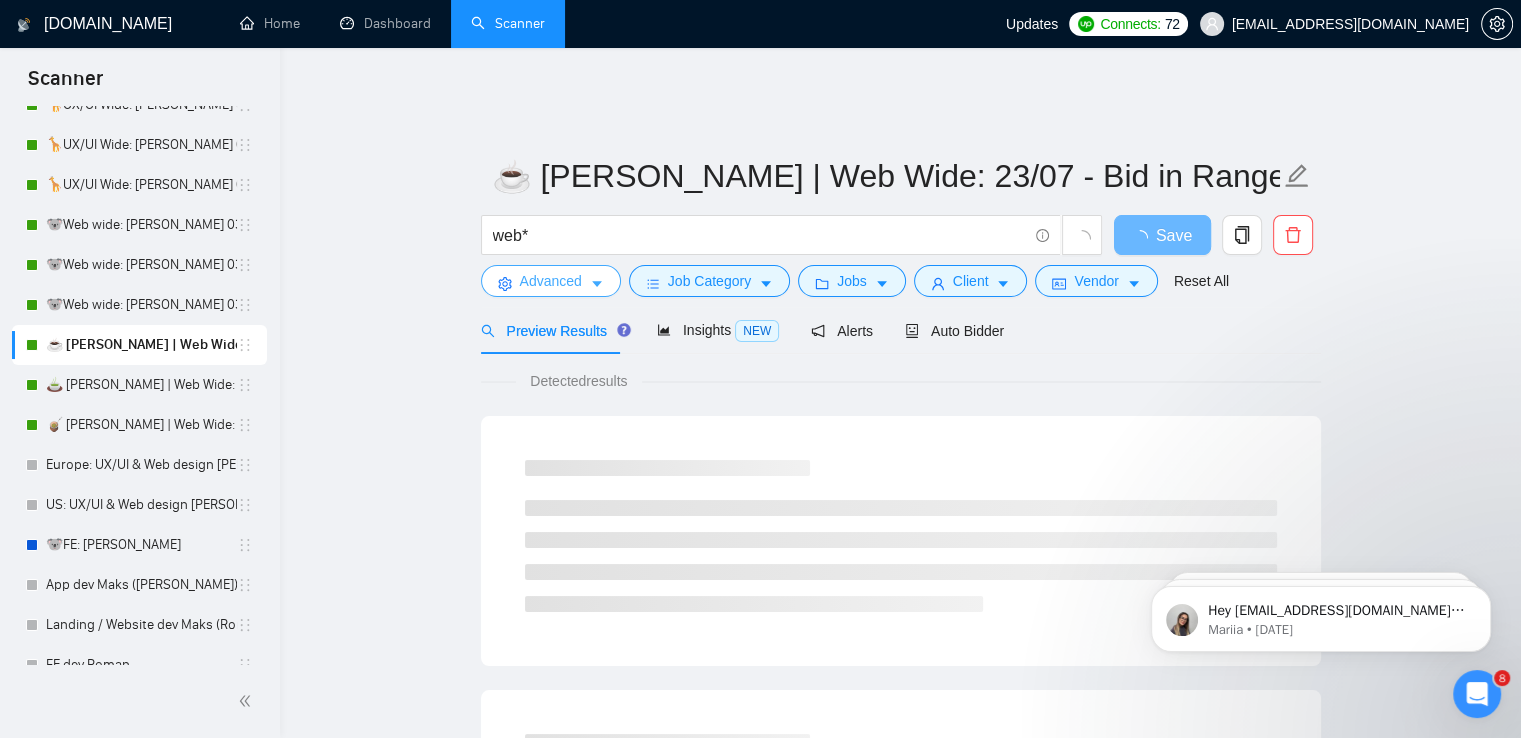 click 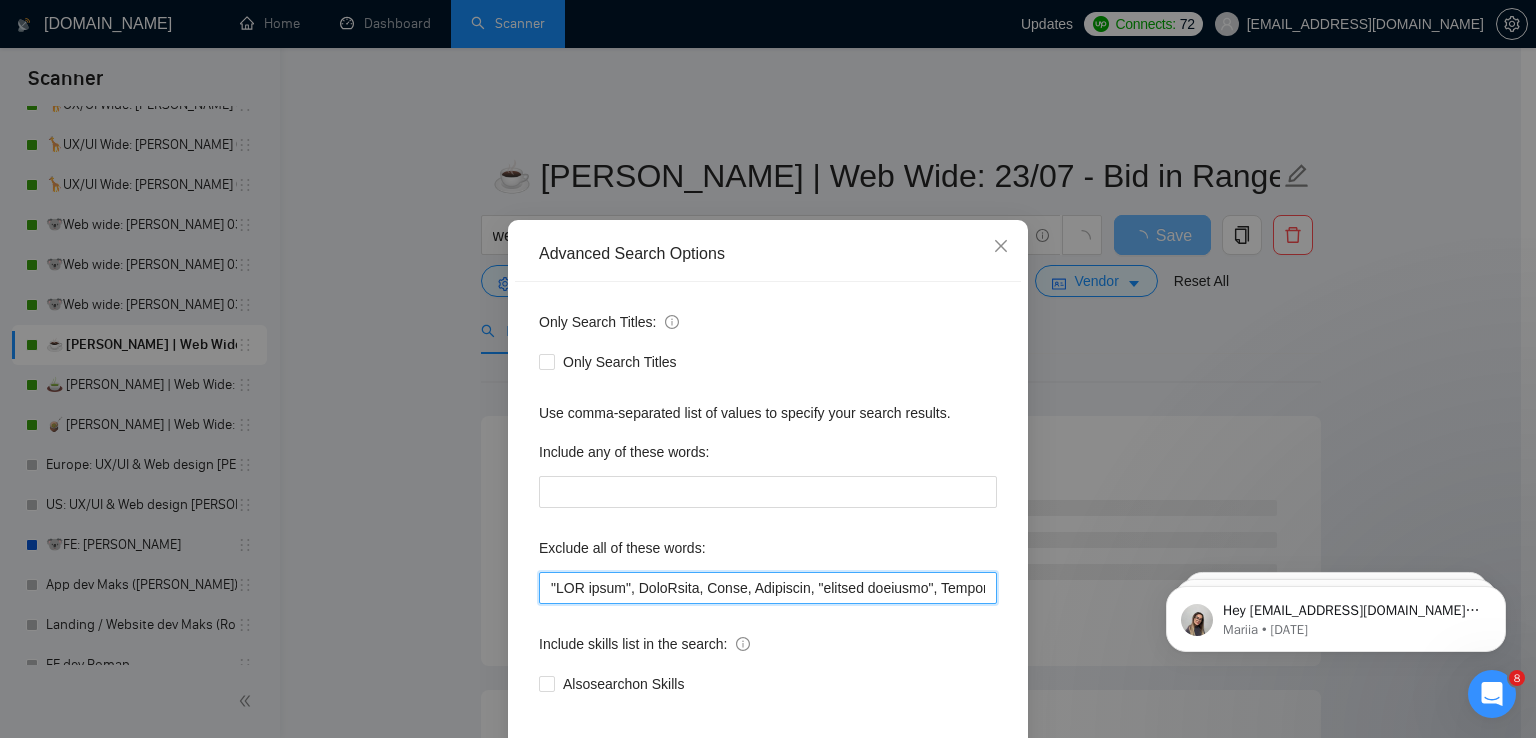 click at bounding box center [768, 588] 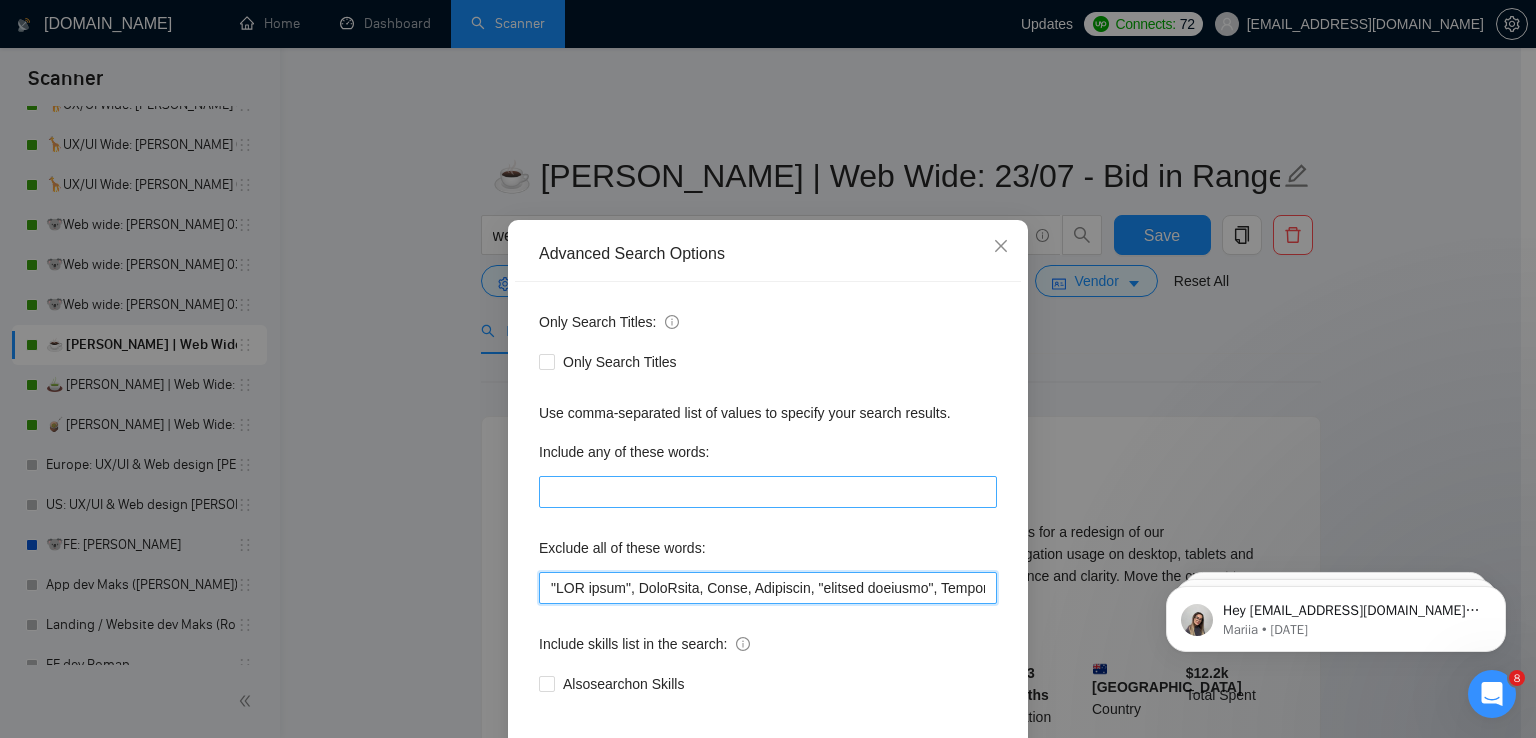 paste on "Verge3D, "[URL]", Tixae, Spelling" 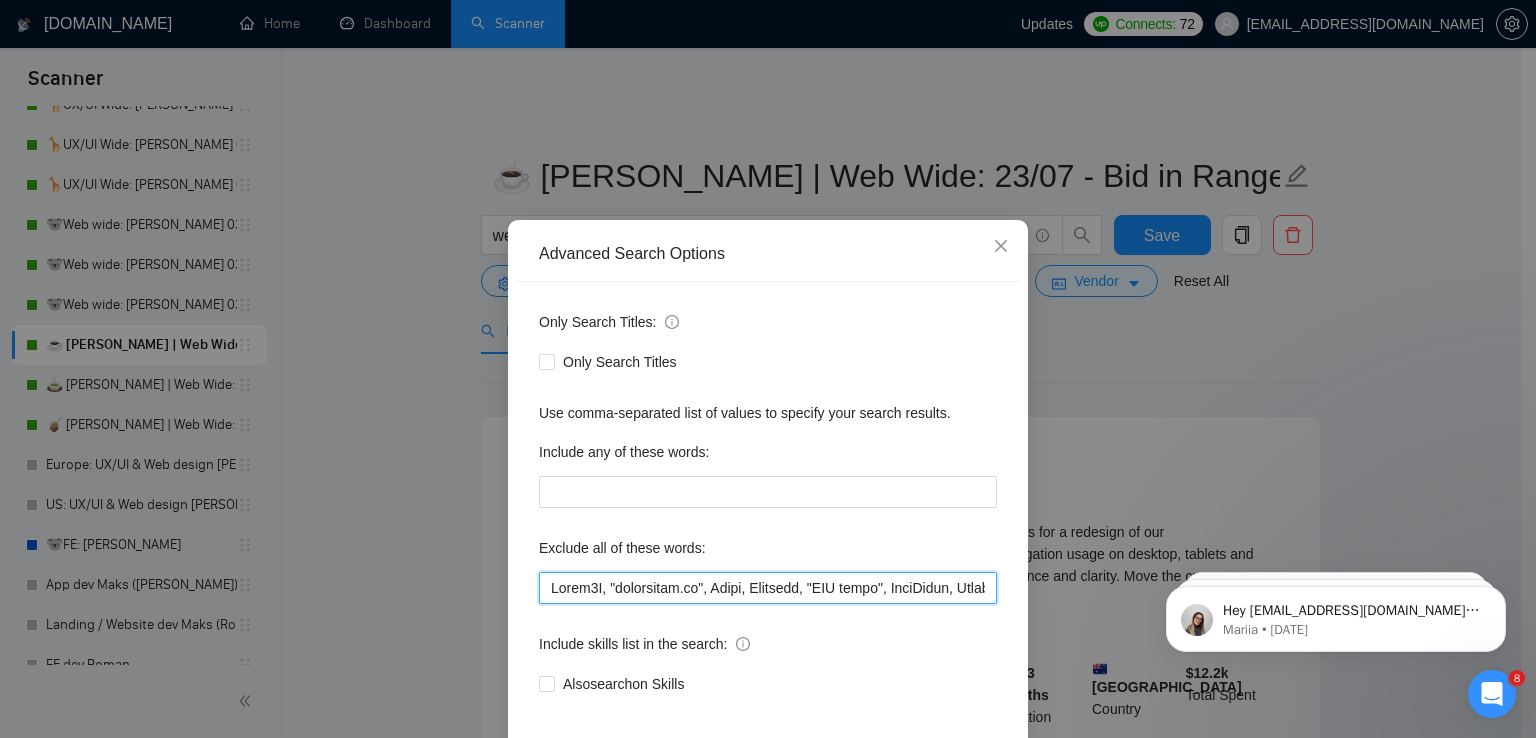 scroll, scrollTop: 94, scrollLeft: 0, axis: vertical 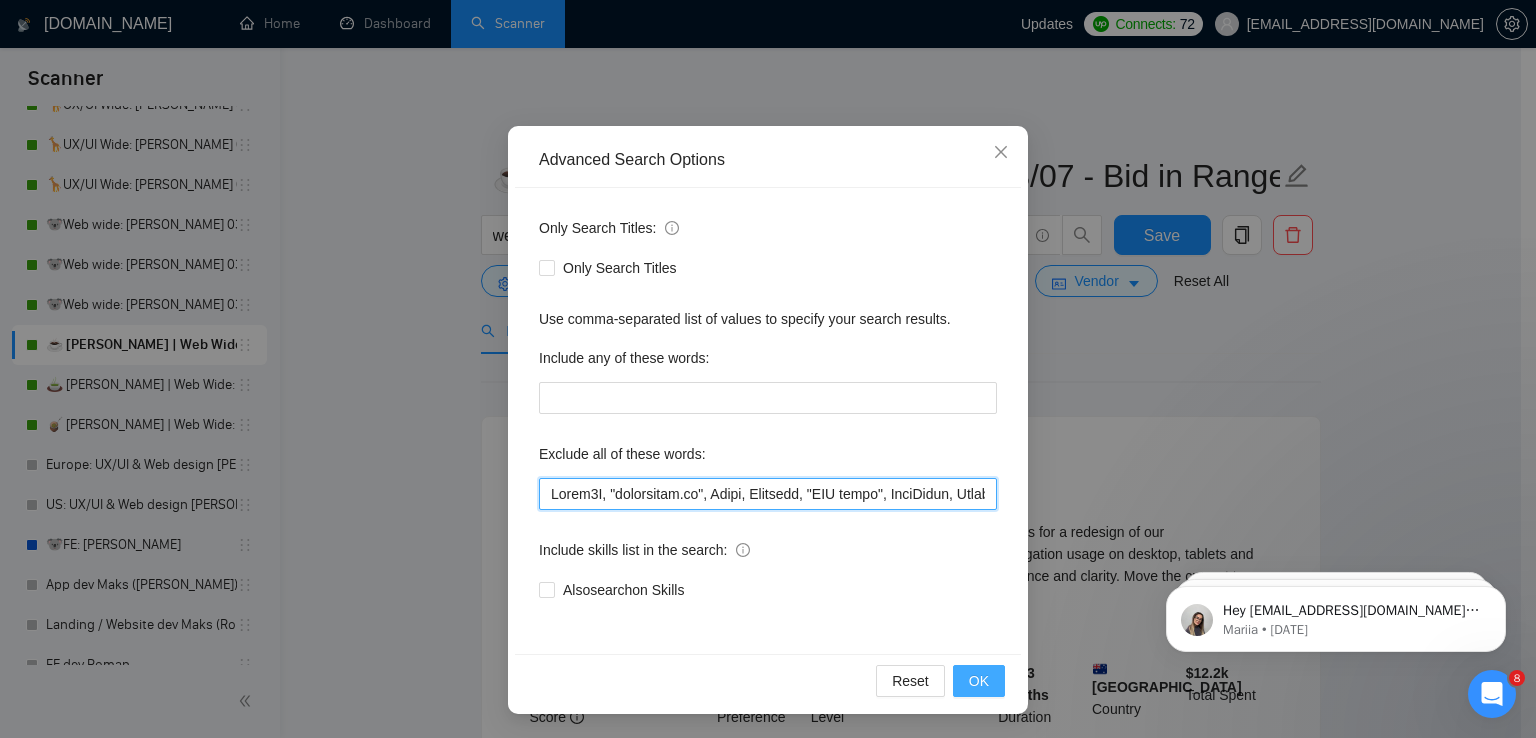 type on "Verge3D, "[URL]", Tixae, Spelling, "CRM setup", CoreLogic, Replo, Affiliate, "content strategy", Teachable, Joomla, ADA, $500, seo*, develop*, "SEO Specialist", animation*, "Prompt Engineer", WooCommerce, "no agencies", Shopify, Astro, GHL, Squarespace, WordPress, US-based, Telerik, Hubspot, Zoho, "this job is not open to teams", "this job is not open to agency", "this job is not open to companies", "NO AGENCY", "Freelancers Only", "NOT AGENCY", "no agency", "no agencies", "individual only", "freelancers only", "No Agencies!", "independent contractors only", "***Freelancers Only," "/Freelancers Only", ".Freelancers Only", ",Freelancers Only", "based in the [GEOGRAPHIC_DATA]", "Mobile Game", tester, Game, Divi, Heroku, Programmer, Kajabi, Editing, 3D, "Sales Funnel", "Sales Funnels", helmet, DWGs, "FRENCH SPEAKERS ONLY", "German SPEAKERS ONLY", "Spanish SPEAKERS ONLY", Jewelry, CNC, CAM, "Network Specialist", Clickfunnels, "Network Administration", MPLS, "Fast Turnaround", "Join our team", bot, urgent, ..." 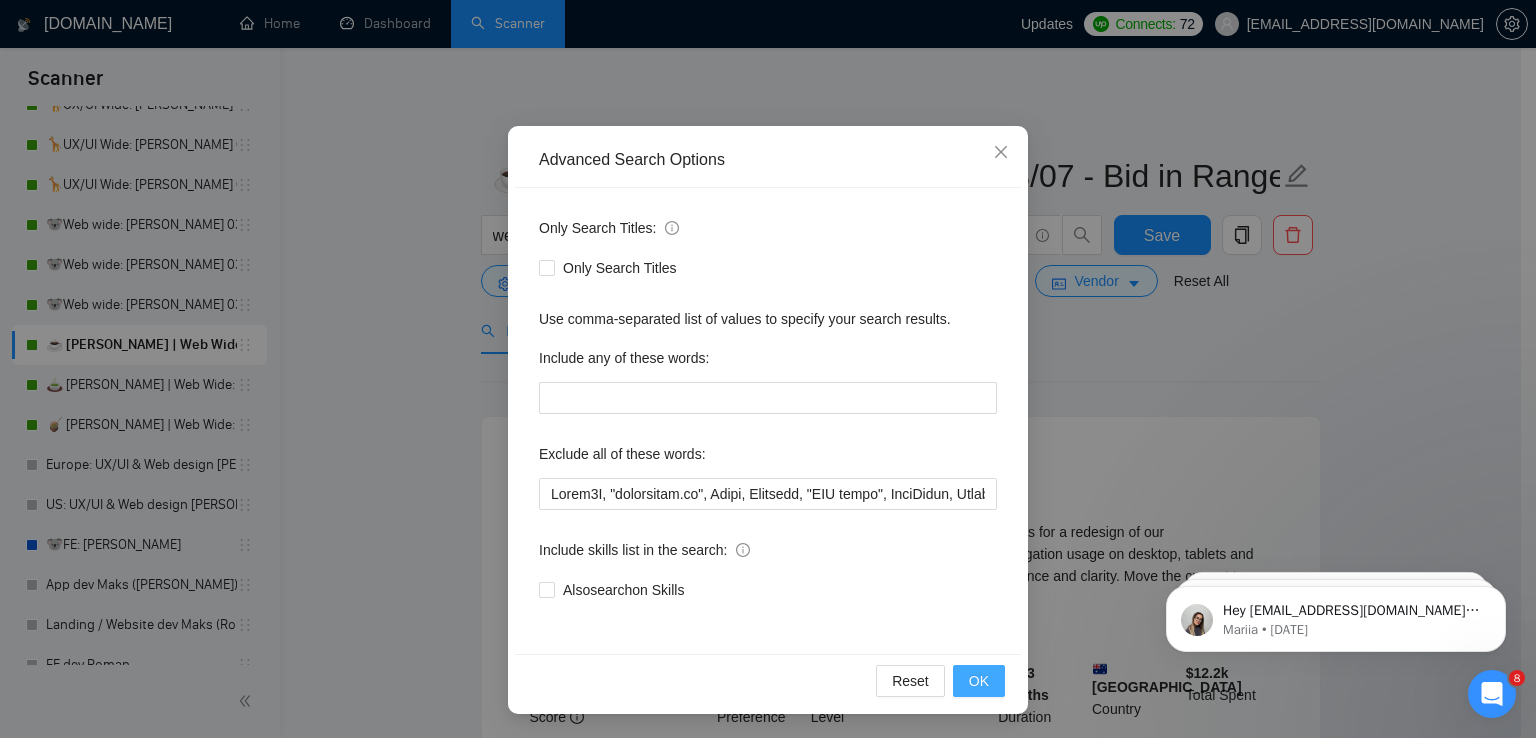 click on "OK" at bounding box center [979, 681] 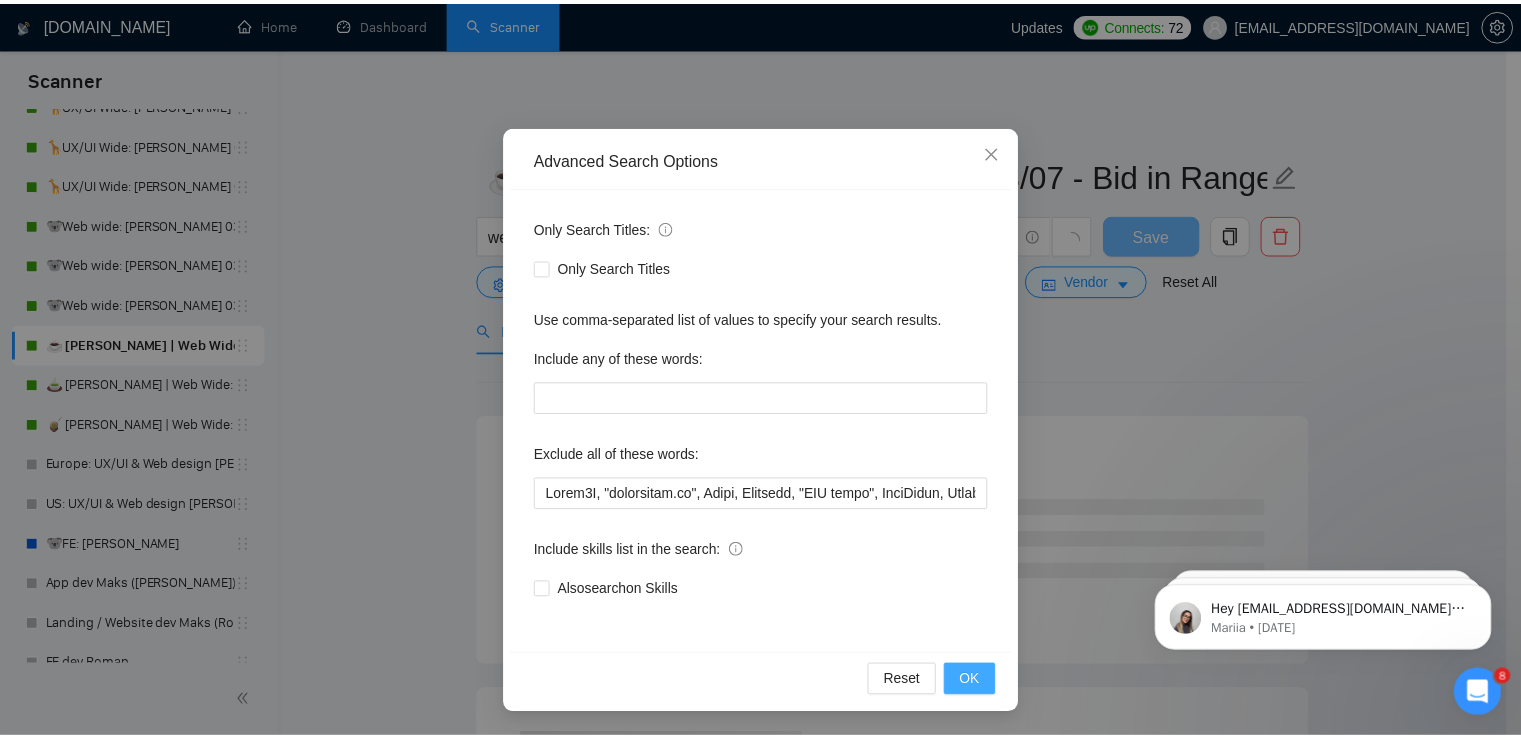 scroll, scrollTop: 0, scrollLeft: 0, axis: both 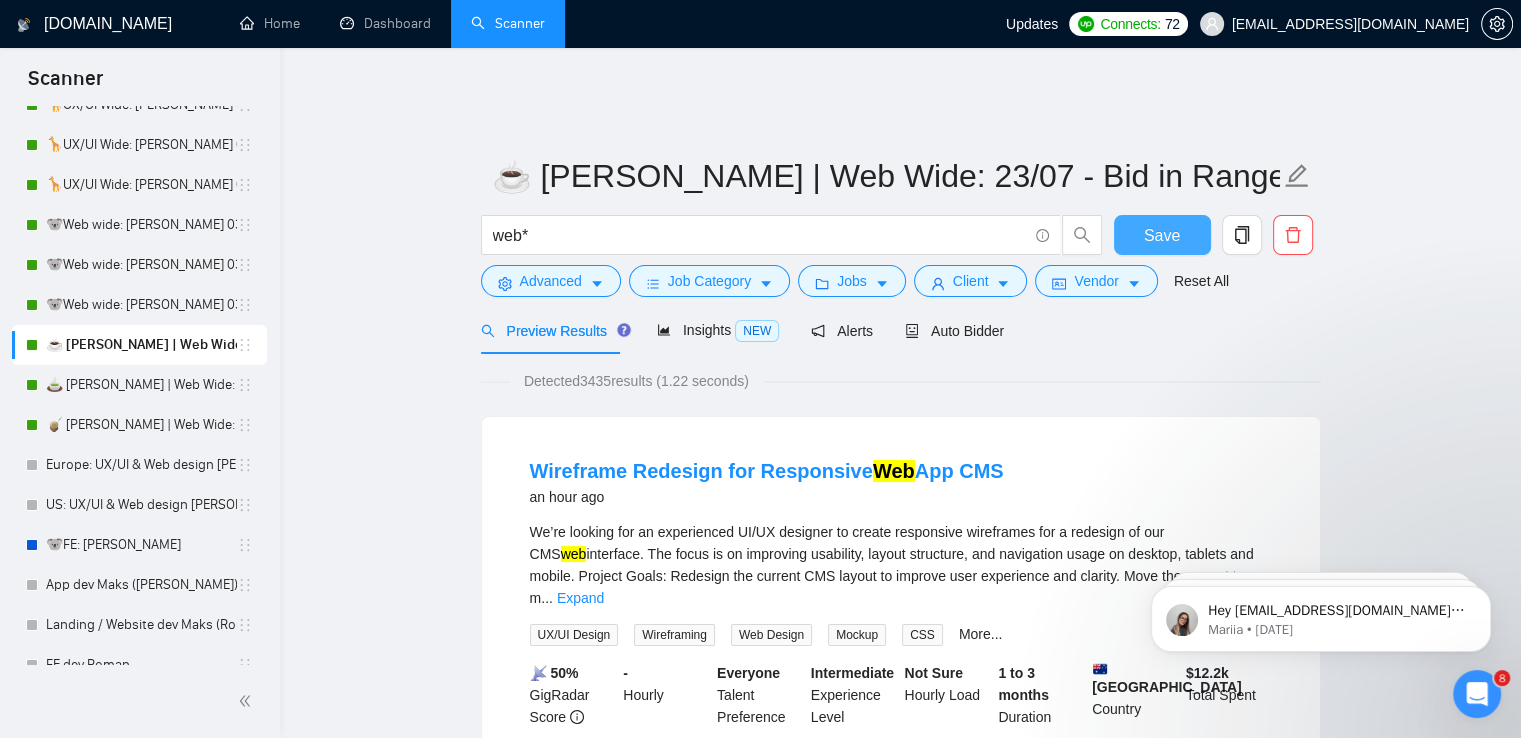 click on "Save" at bounding box center [1162, 235] 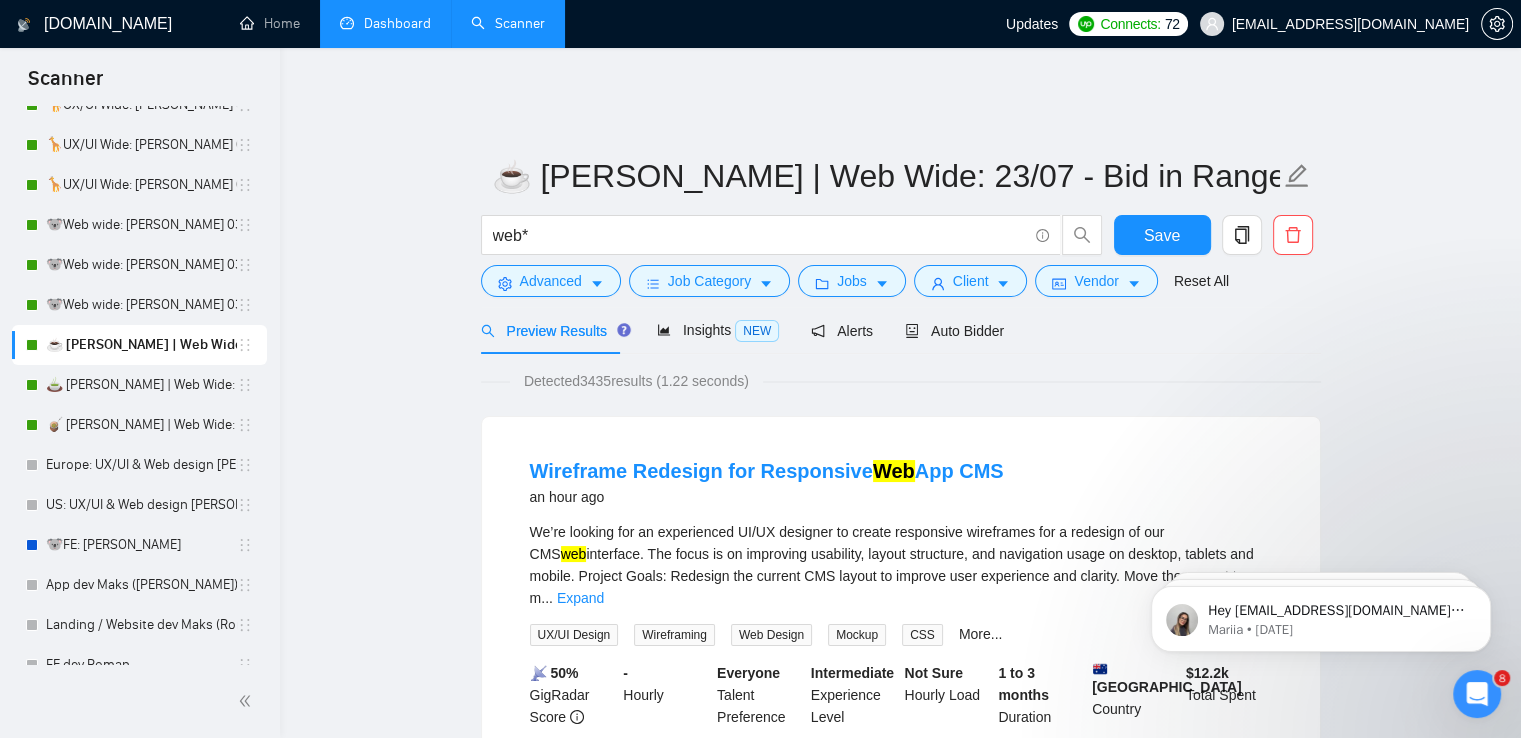 click on "Dashboard" at bounding box center (385, 23) 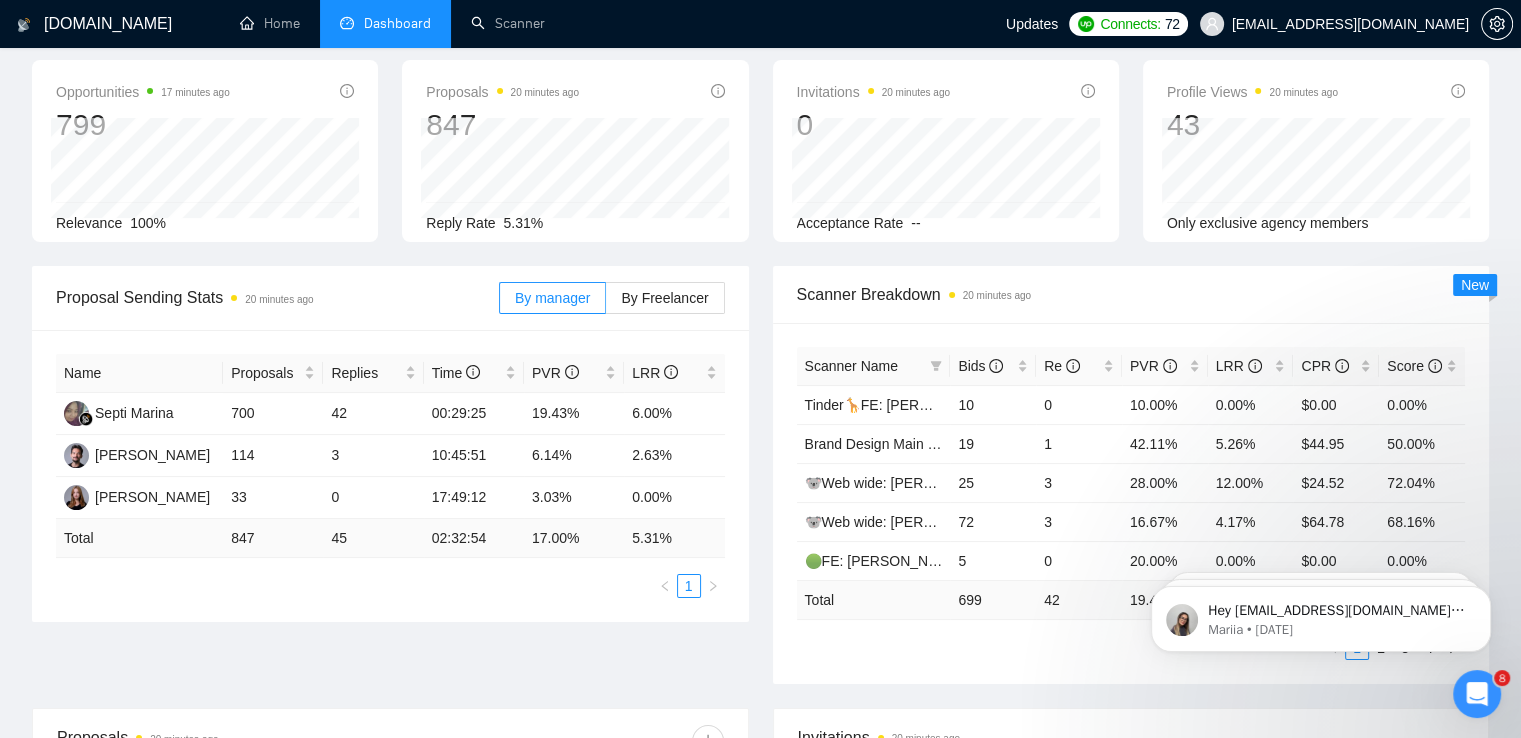 scroll, scrollTop: 100, scrollLeft: 0, axis: vertical 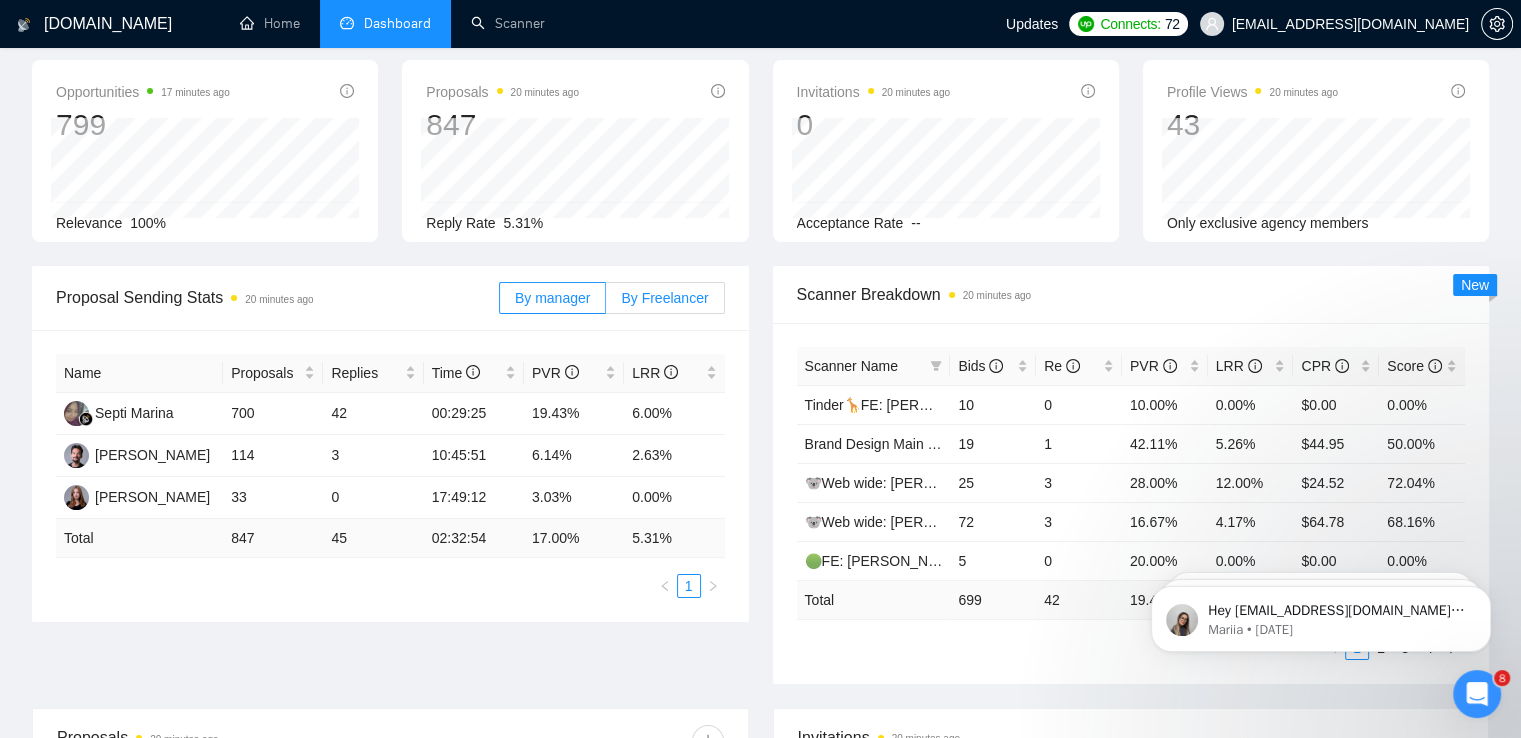 click on "By Freelancer" at bounding box center [664, 298] 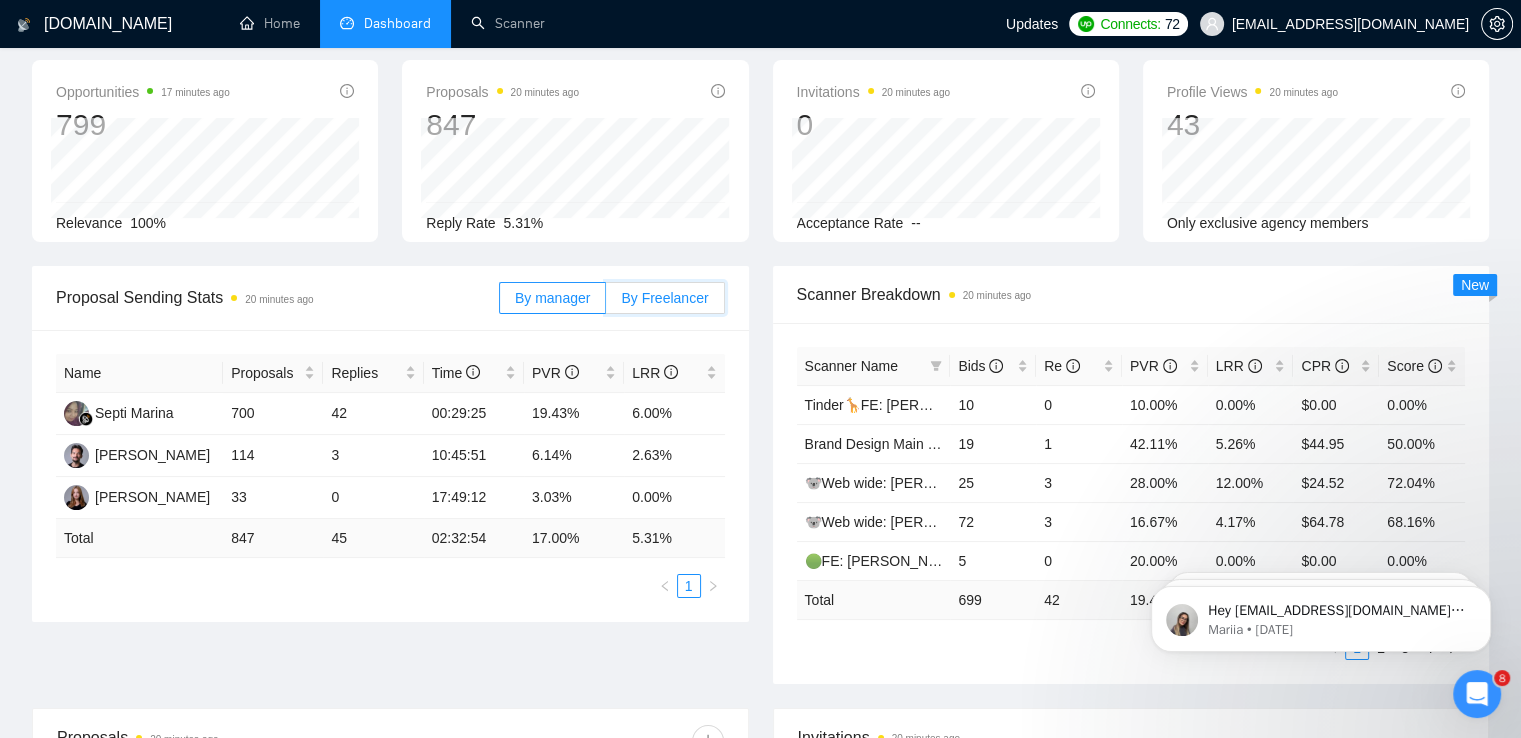 click on "By Freelancer" at bounding box center [606, 303] 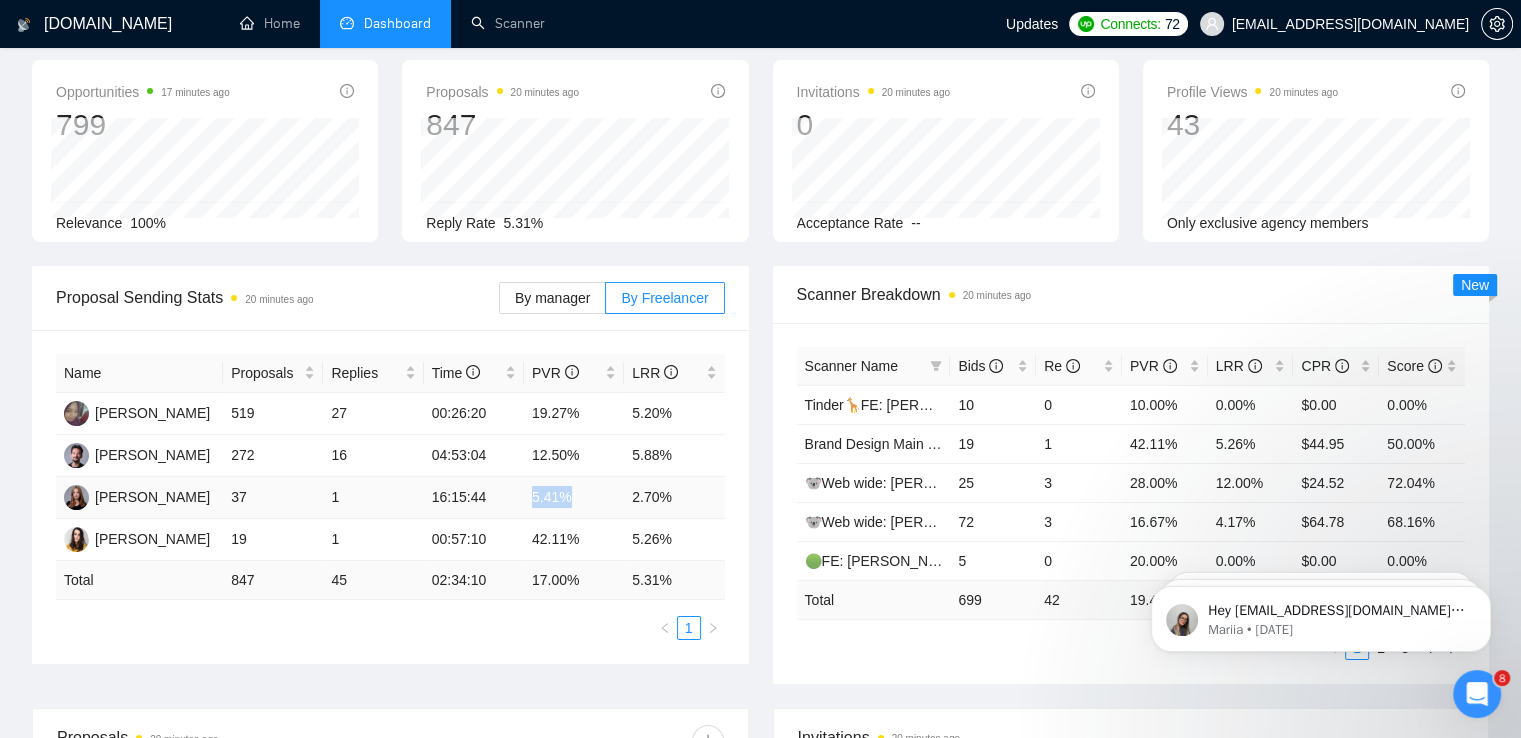 drag, startPoint x: 533, startPoint y: 477, endPoint x: 614, endPoint y: 481, distance: 81.09871 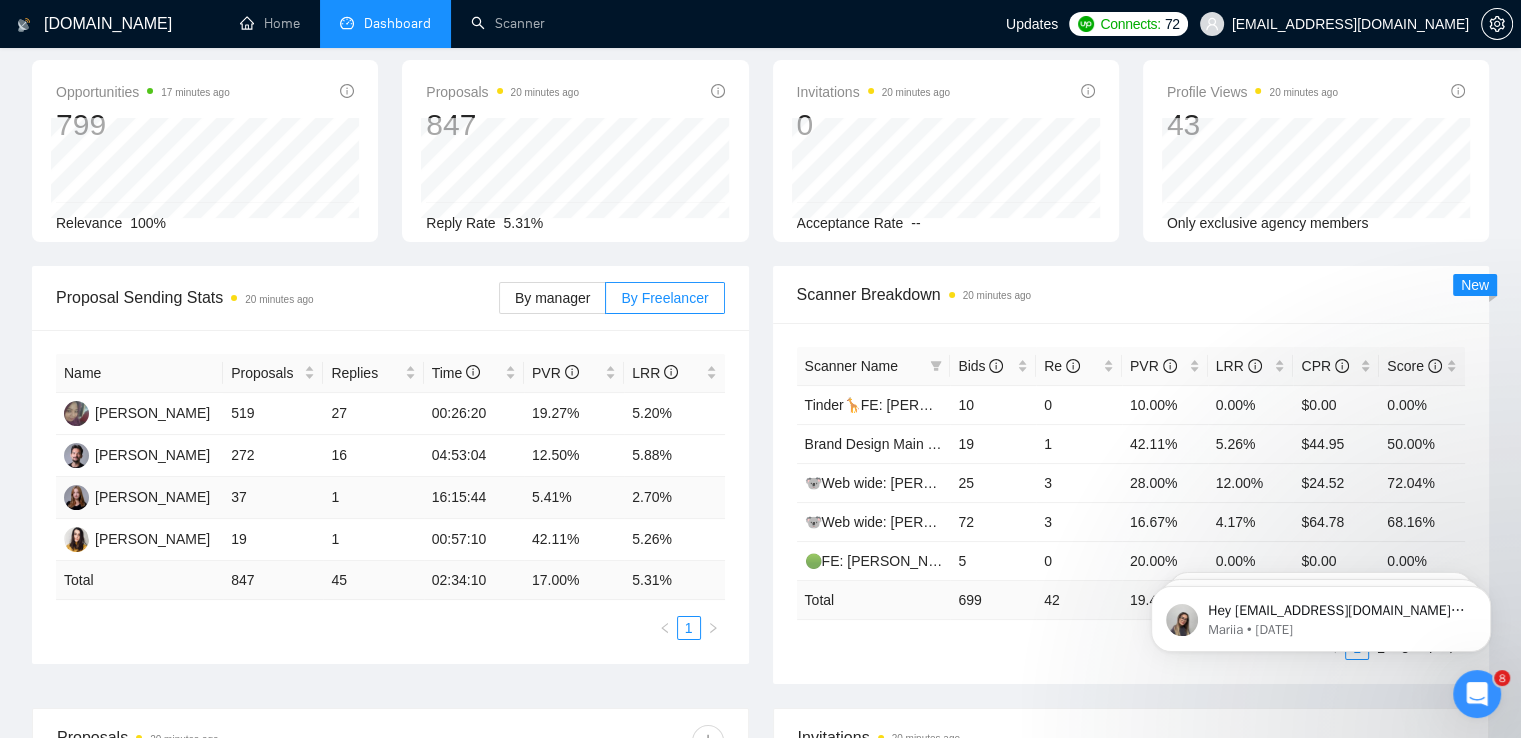 click on "2.70%" at bounding box center [674, 498] 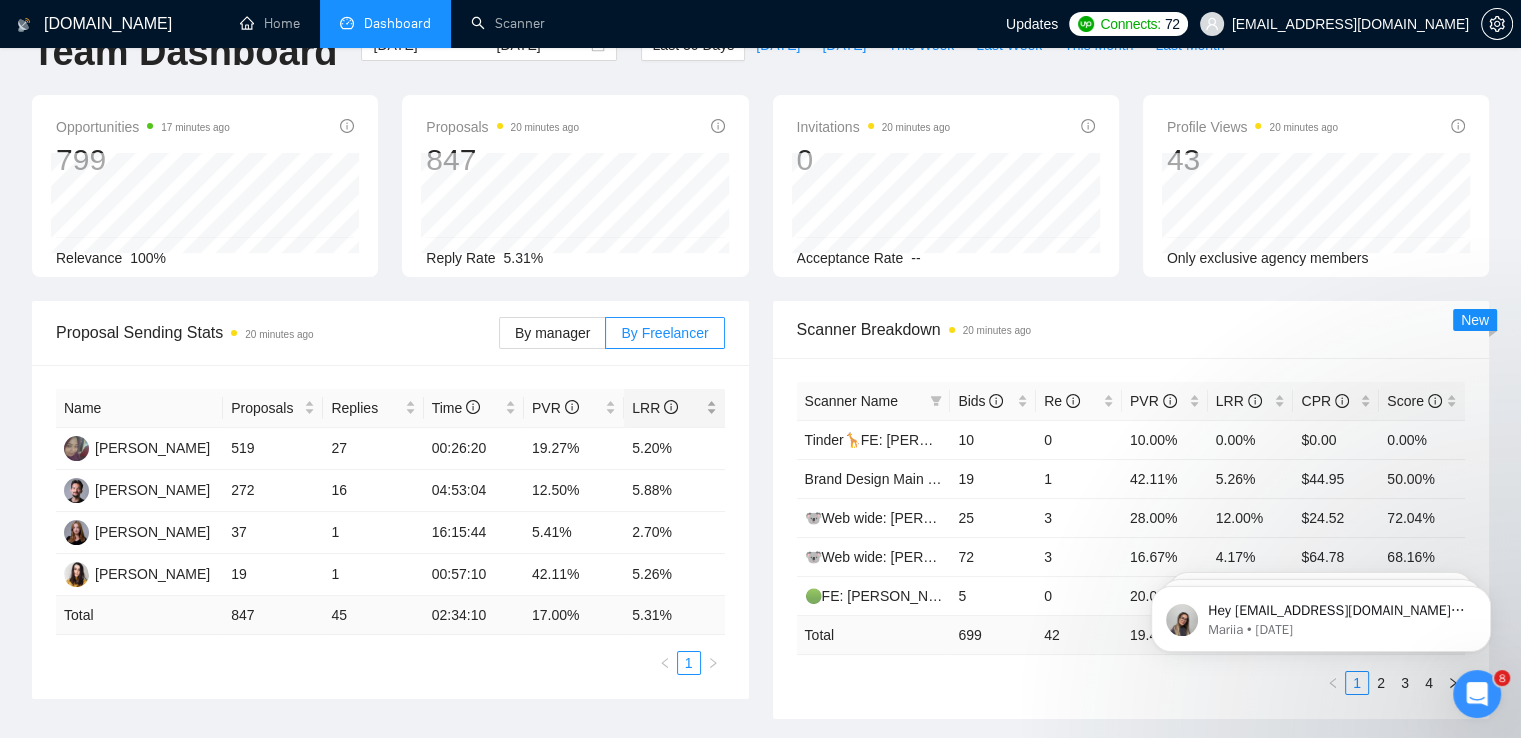 scroll, scrollTop: 100, scrollLeft: 0, axis: vertical 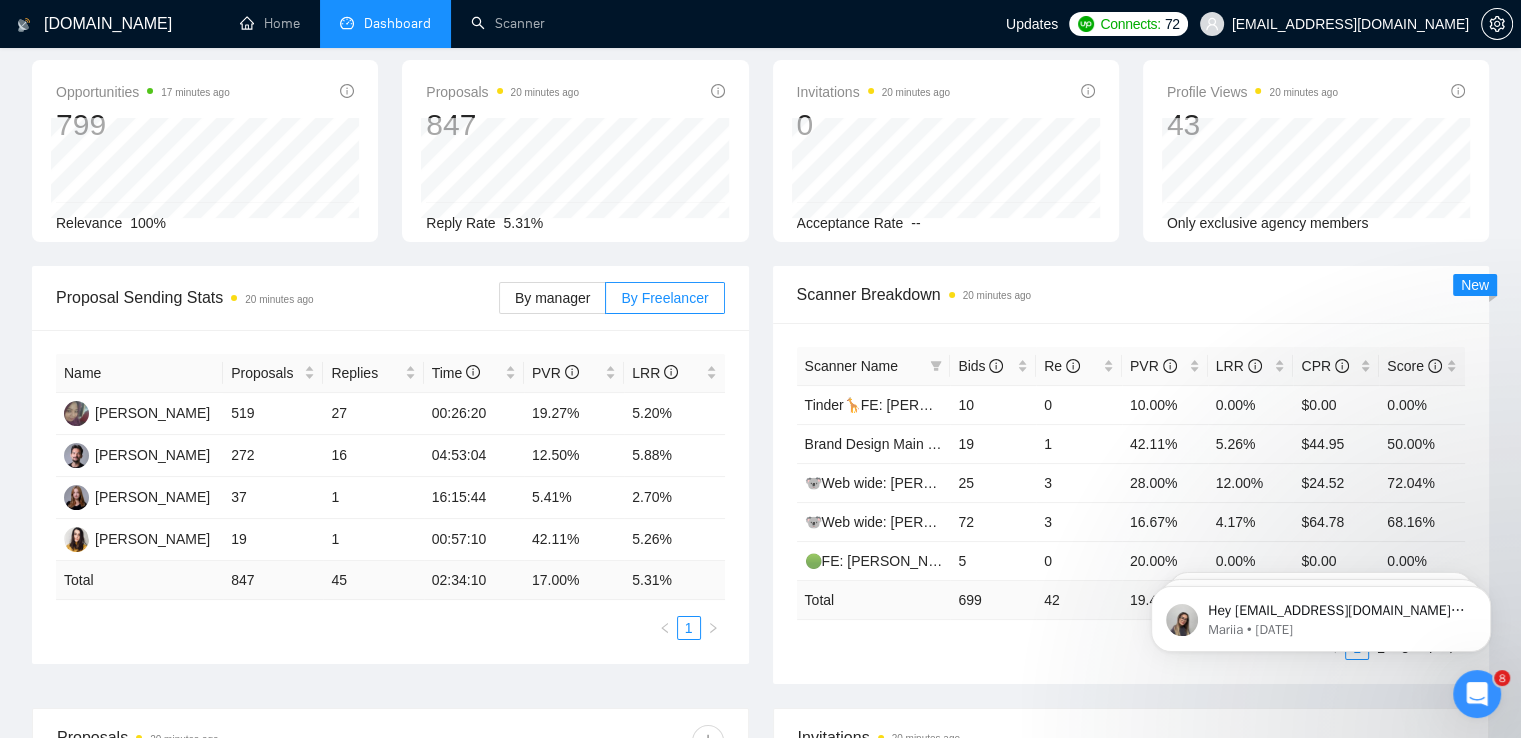 click on "Scanner Breakdown 20 minutes ago Scanner Name Bids   Re   PVR   LRR   CPR   Score   Tinder🦒FE: Roman 10 0 10.00% 0.00% $0.00 0.00% Brand Design Main (Valeriia) 19 1 42.11% 5.26% $44.95 50.00% 🐨Web wide: [PERSON_NAME] 03/07 bid in range 25 3 28.00% 12.00% $24.52 72.04% 🐨Web wide: [PERSON_NAME] 03/07 old але перест на веб проф 72 3 16.67% 4.17% $64.78 68.16% 🟢FE: Roman 5 0 20.00% 0.00% $0.00 0.00% Total 699 42 19.46 % 6.01 % $ 40.42 64.18 % 1 2 3 4 New" at bounding box center [1131, 475] 